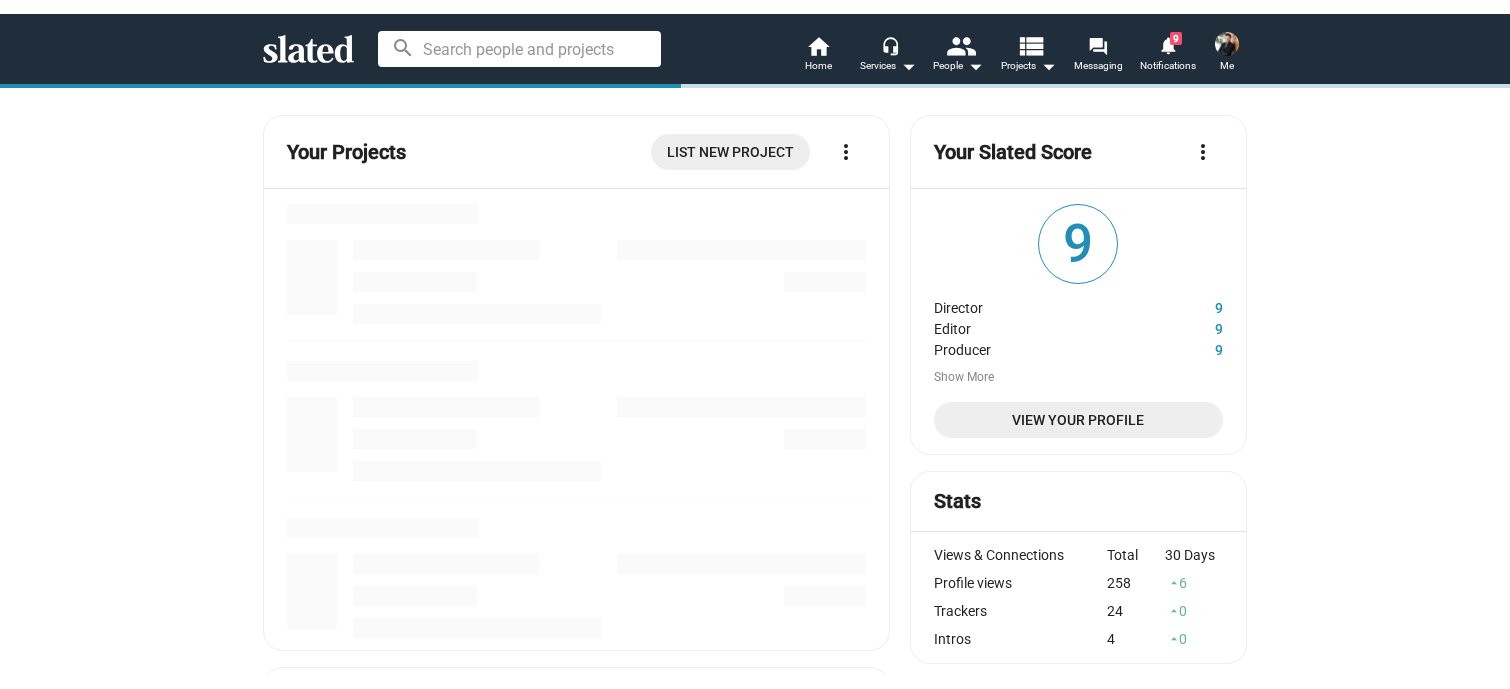 scroll, scrollTop: 0, scrollLeft: 0, axis: both 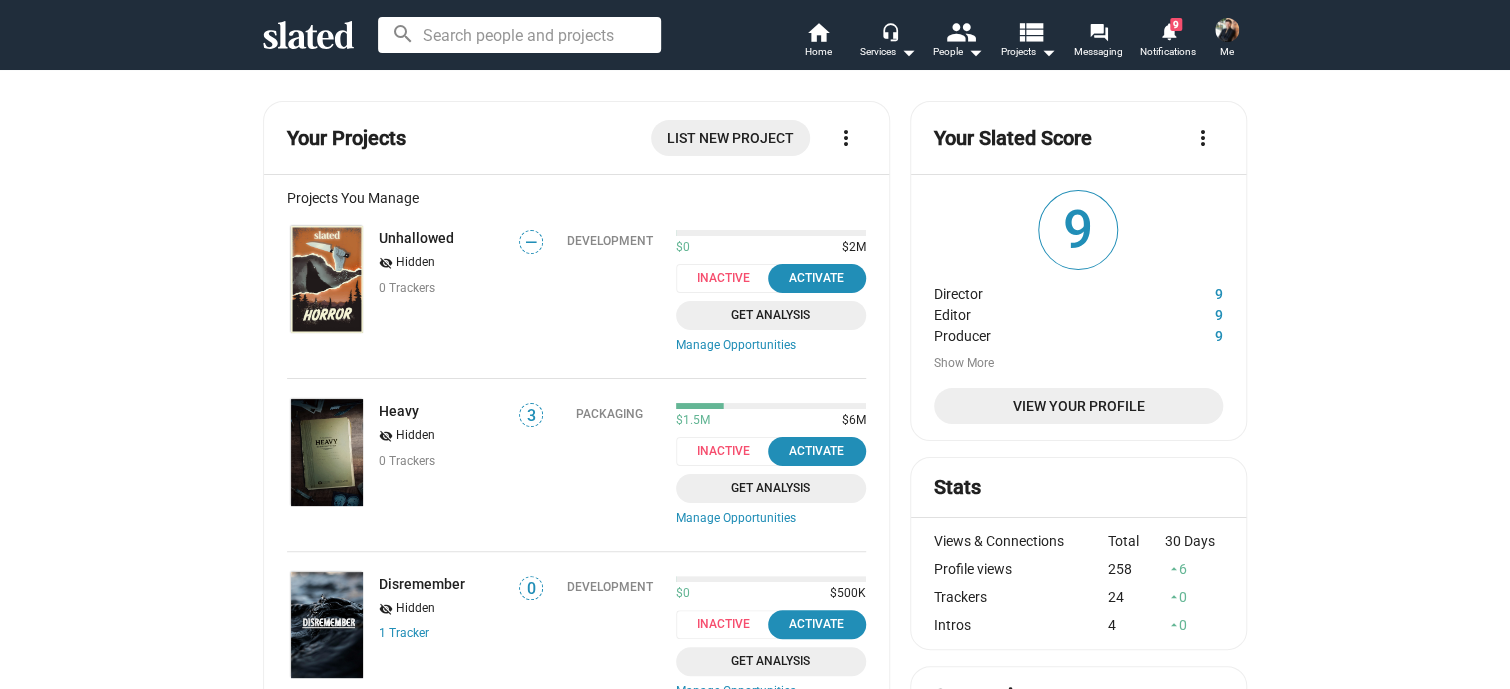 click on "search home Home headset_mic  Services  arrow_drop_down people  People  arrow_drop_down view_list  Projects  arrow_drop_down forum Messaging notifications 9 Notifications Me" at bounding box center (755, 35) 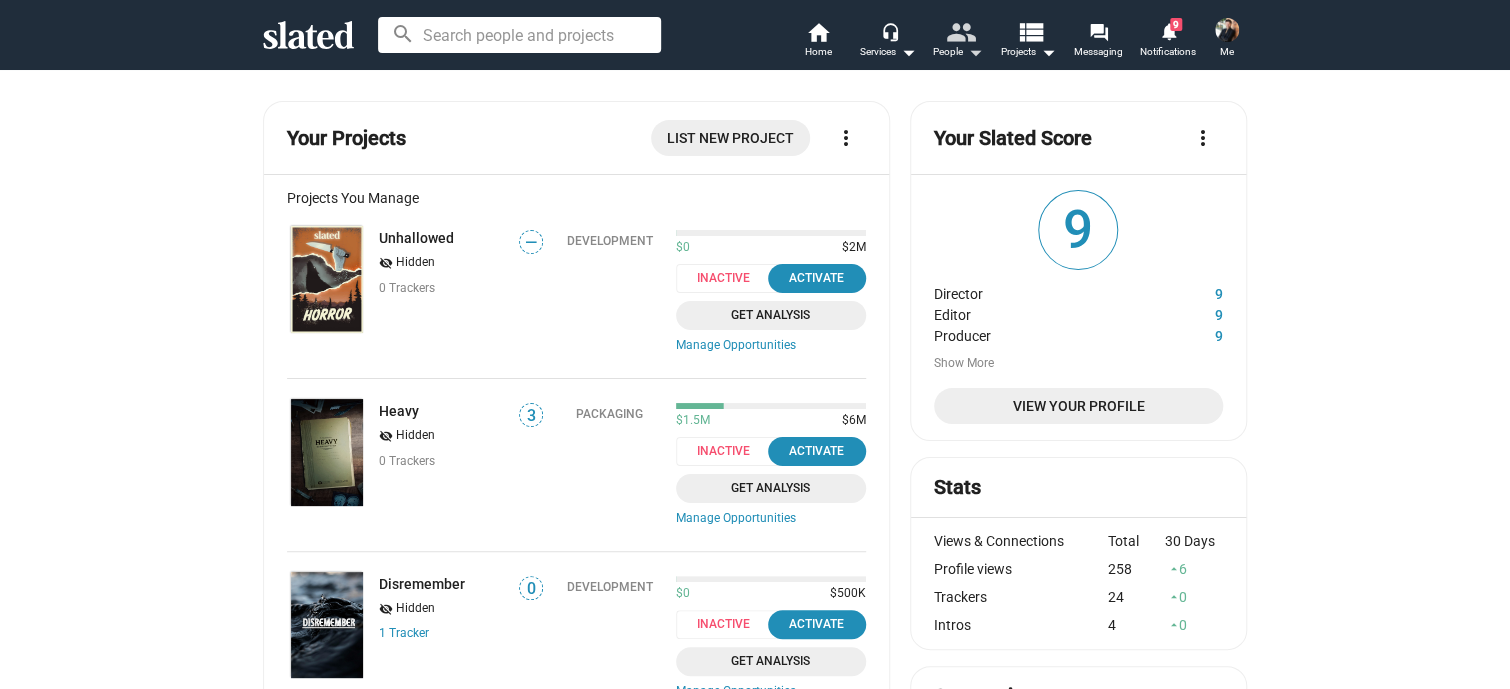 click on "People  arrow_drop_down" at bounding box center (958, 52) 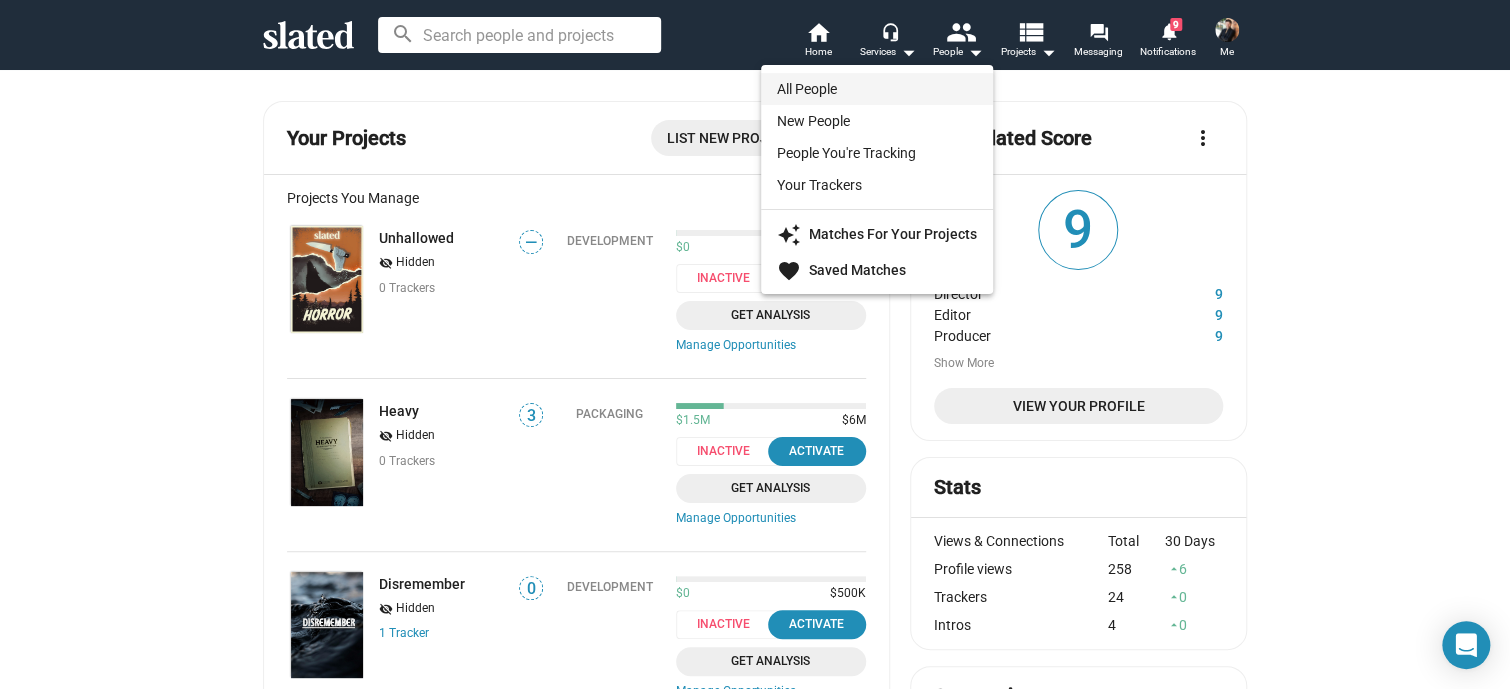 click on "All People" at bounding box center [877, 89] 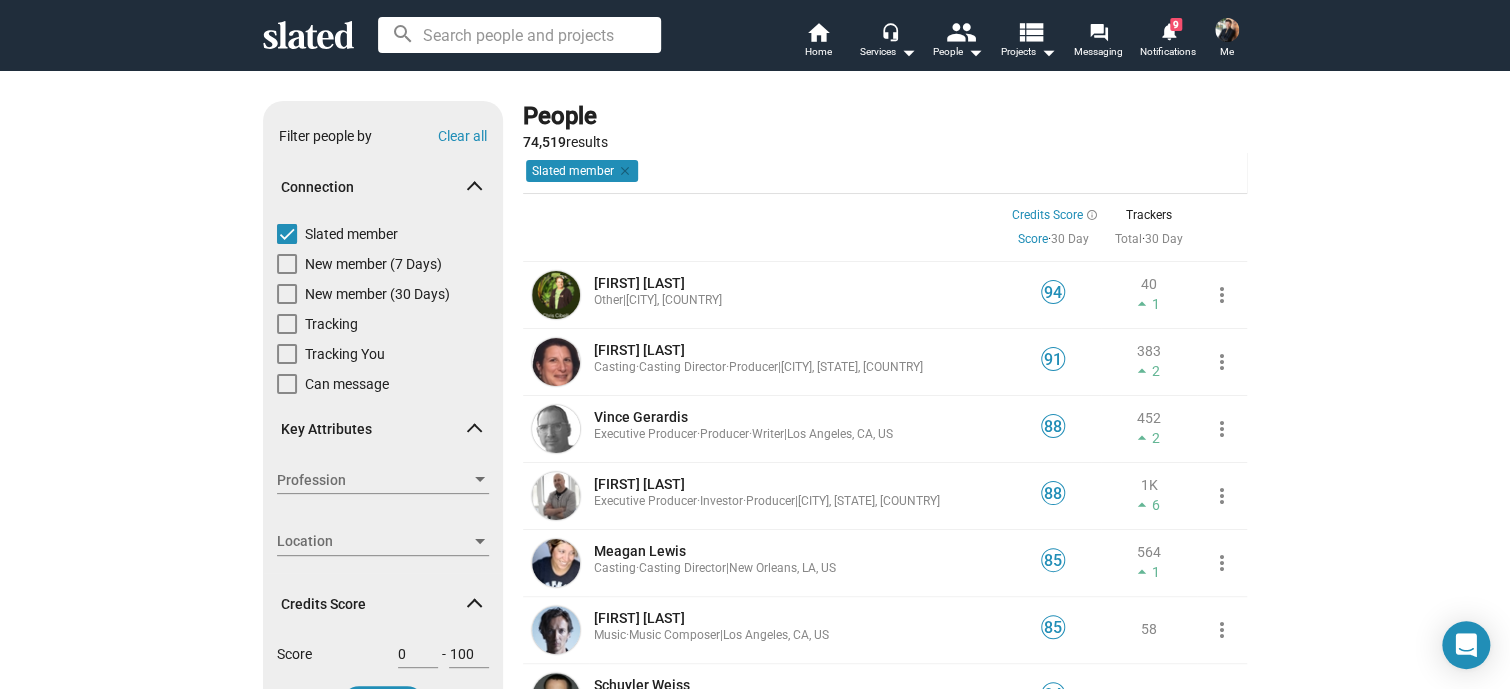 click on "Profession" at bounding box center [374, 480] 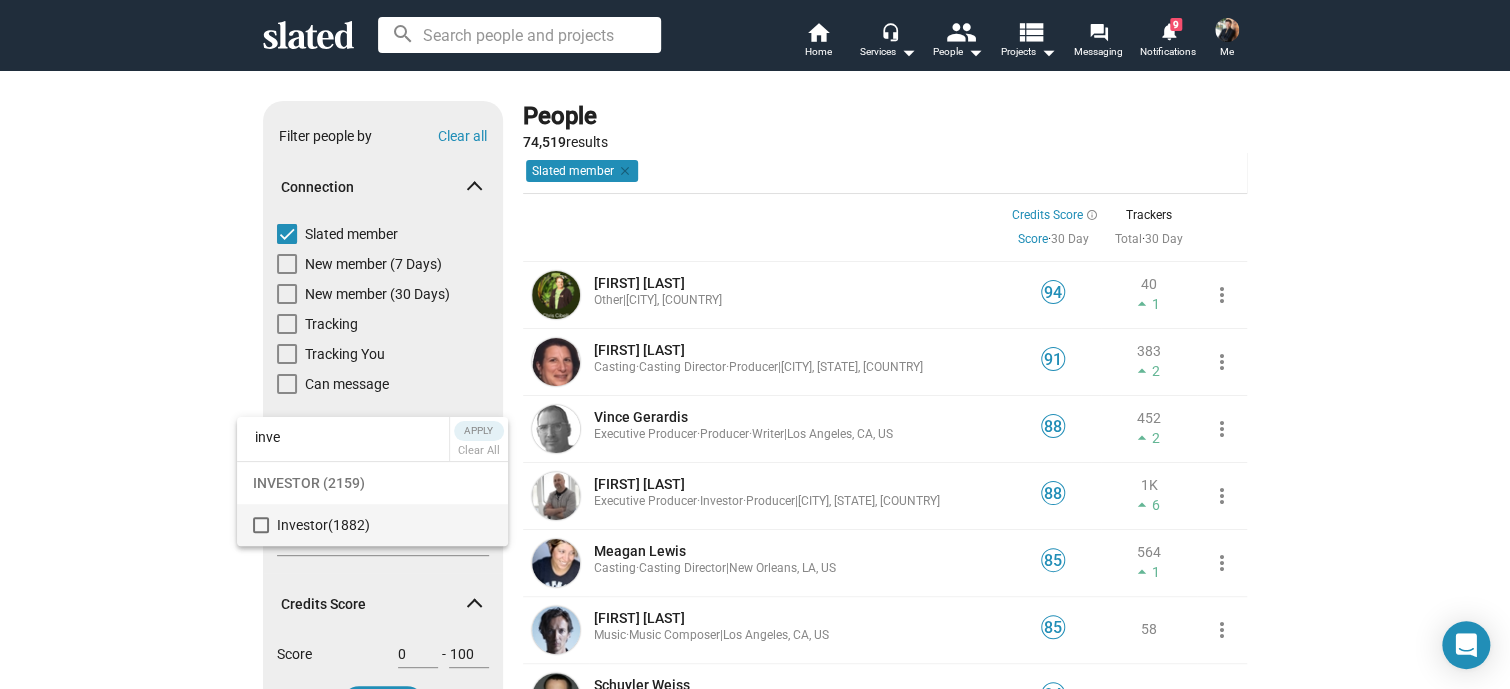 type on "inve" 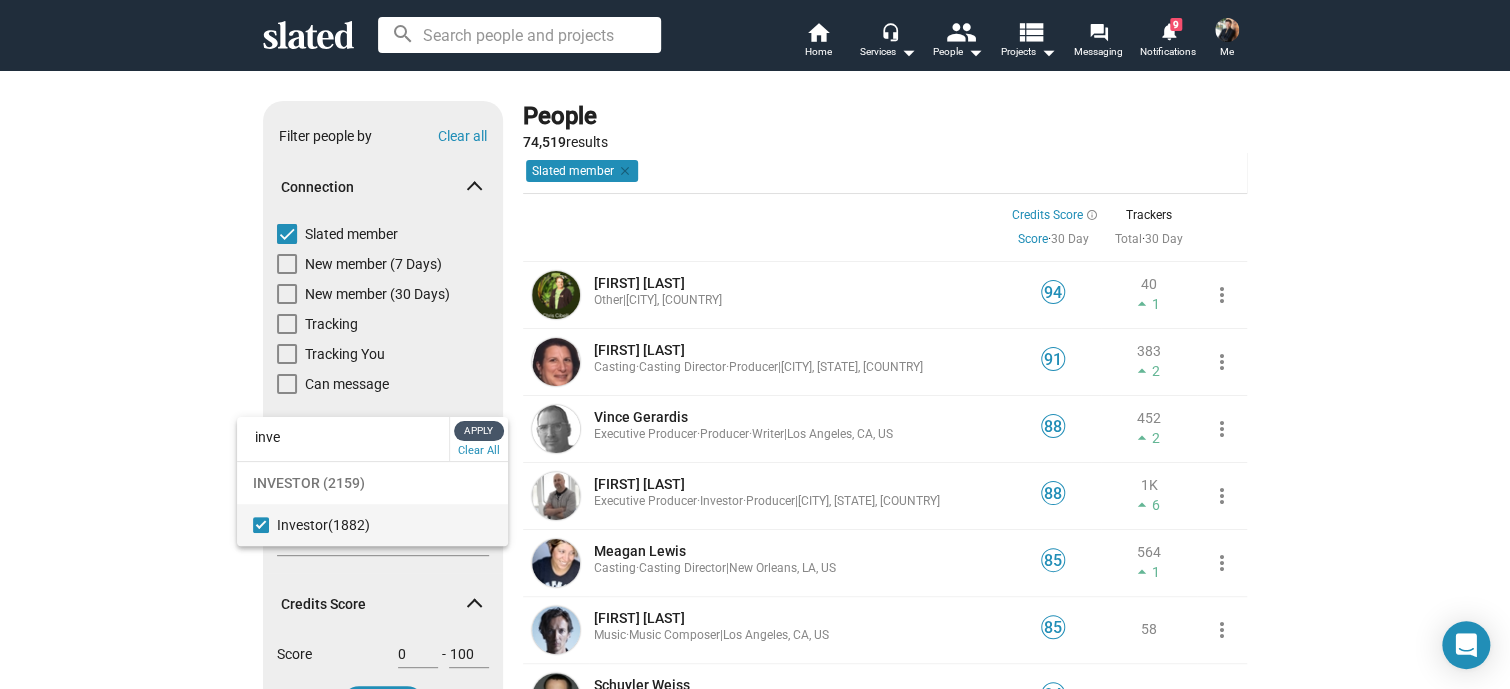 click on "Apply" at bounding box center [479, 431] 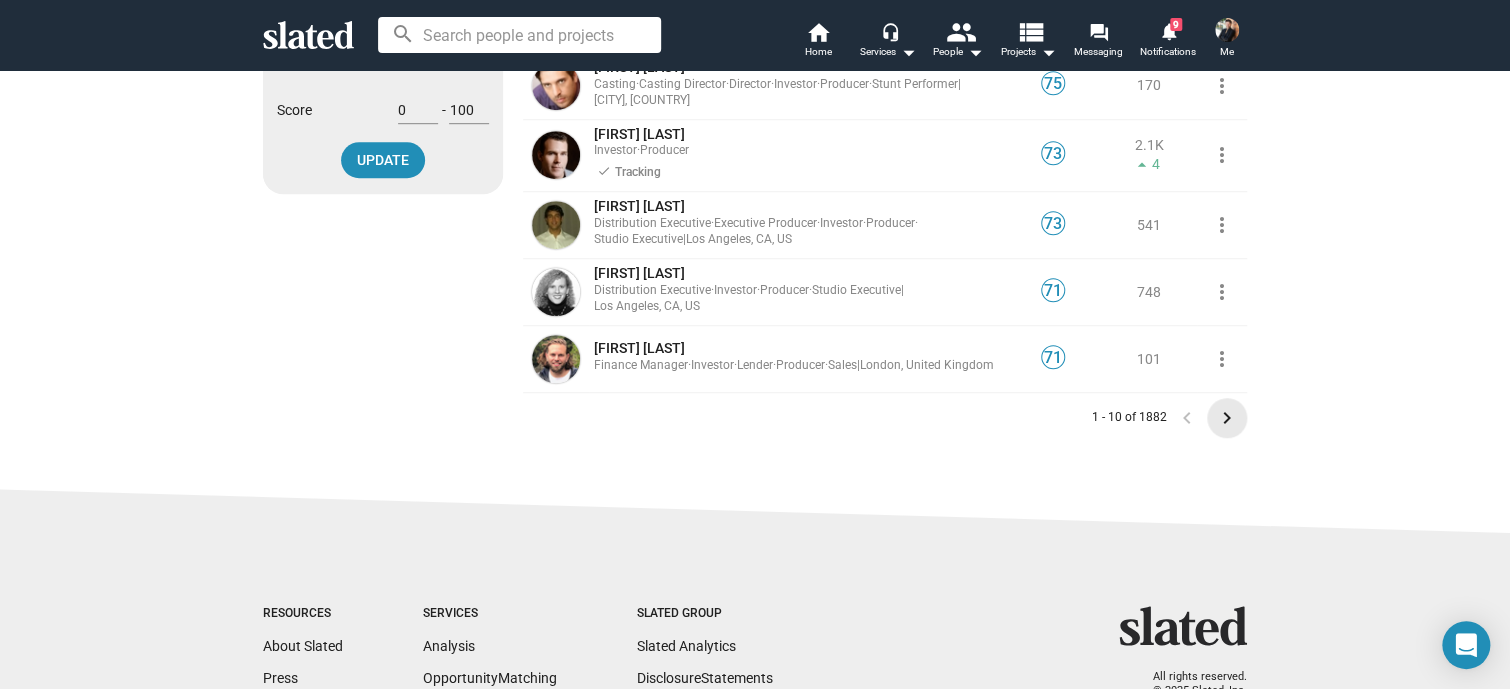 click on "keyboard_arrow_right" 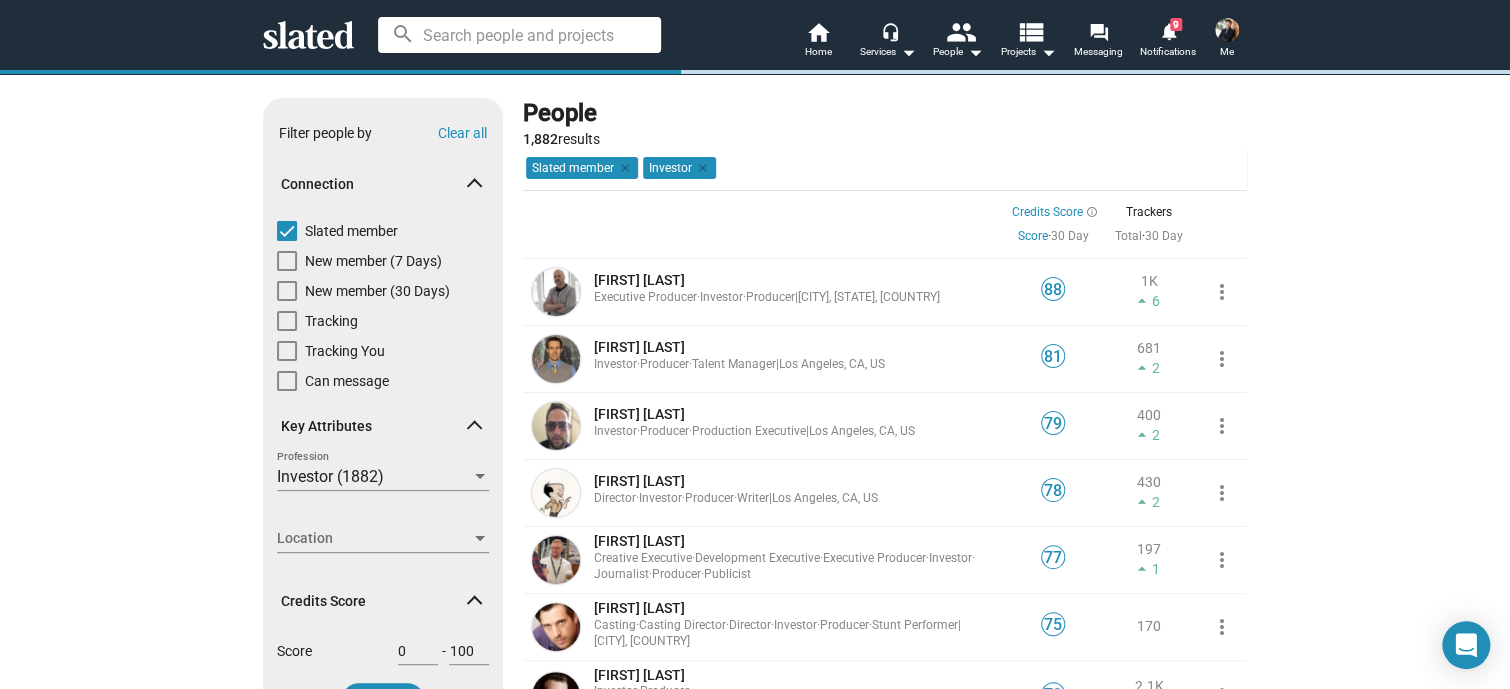 scroll, scrollTop: 0, scrollLeft: 0, axis: both 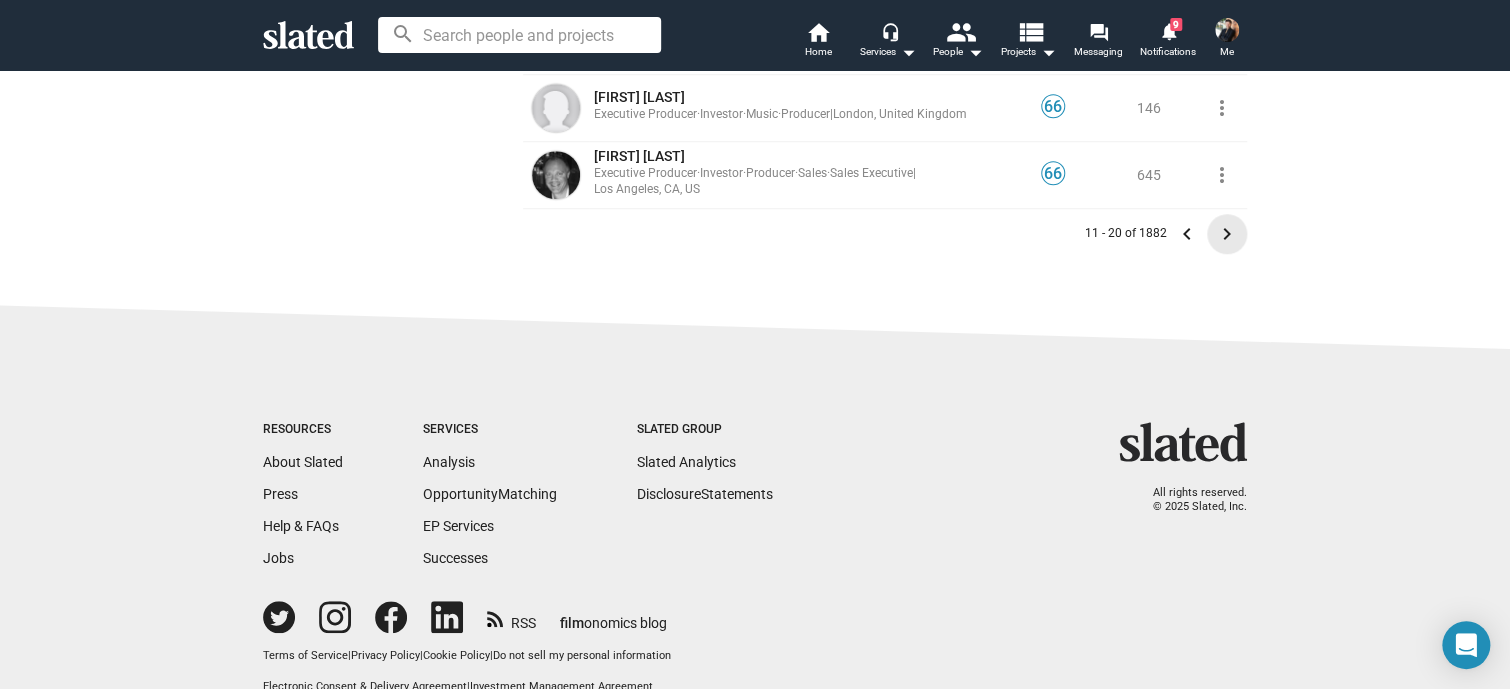 click on "keyboard_arrow_right" 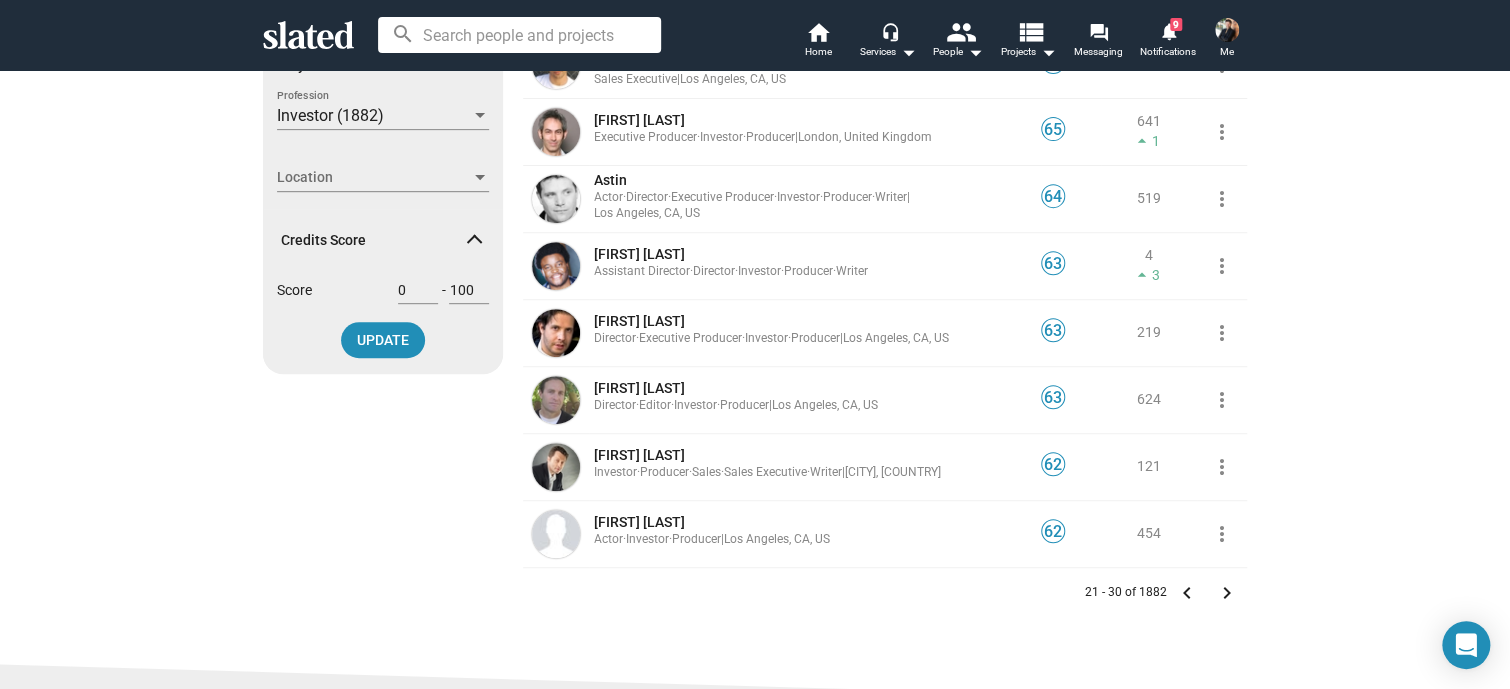 scroll, scrollTop: 0, scrollLeft: 0, axis: both 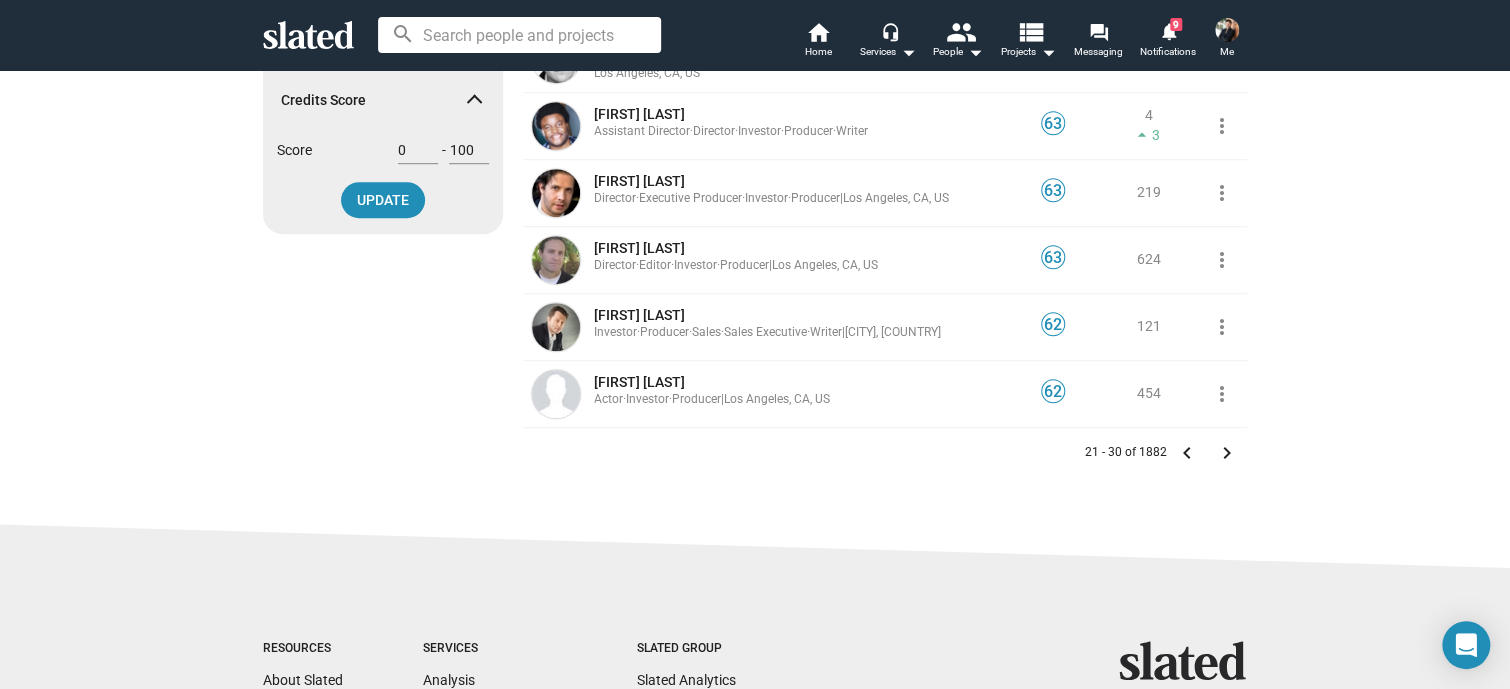 click on "keyboard_arrow_right" 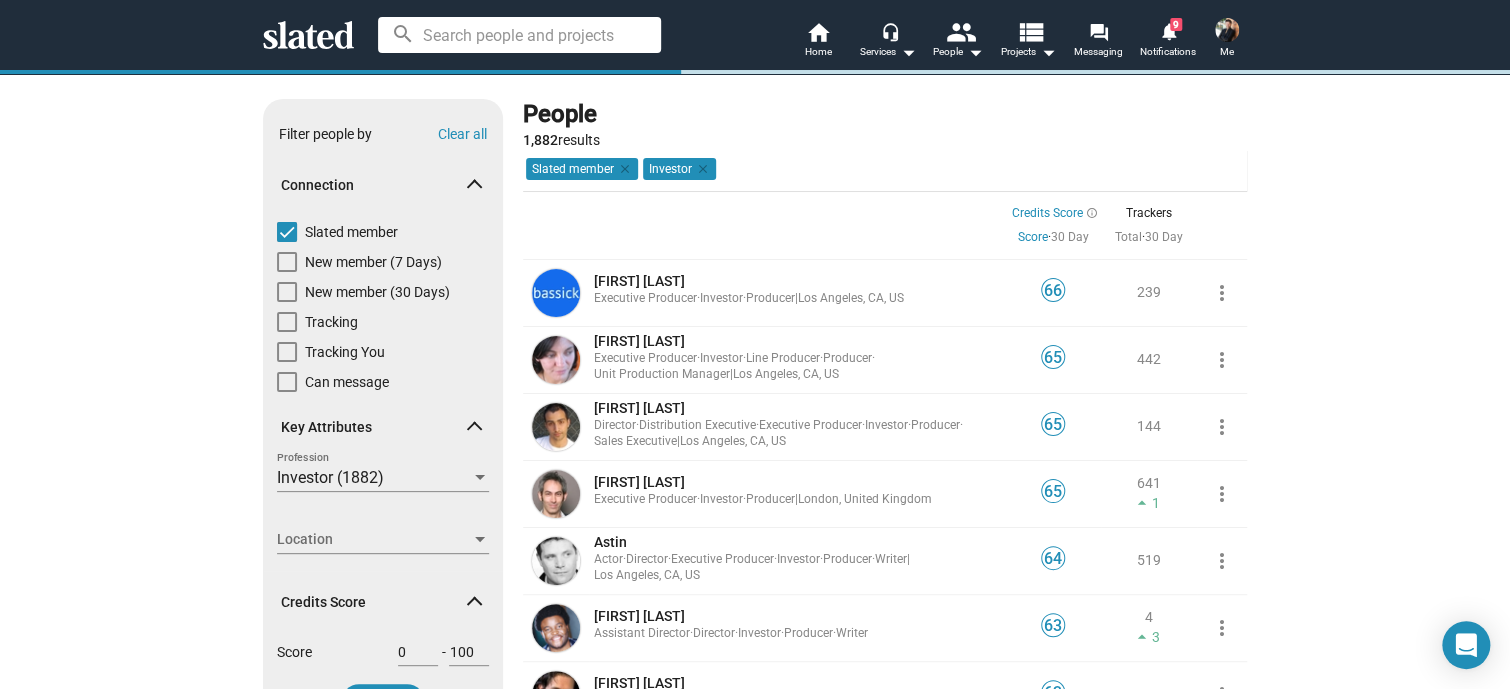 scroll, scrollTop: 0, scrollLeft: 0, axis: both 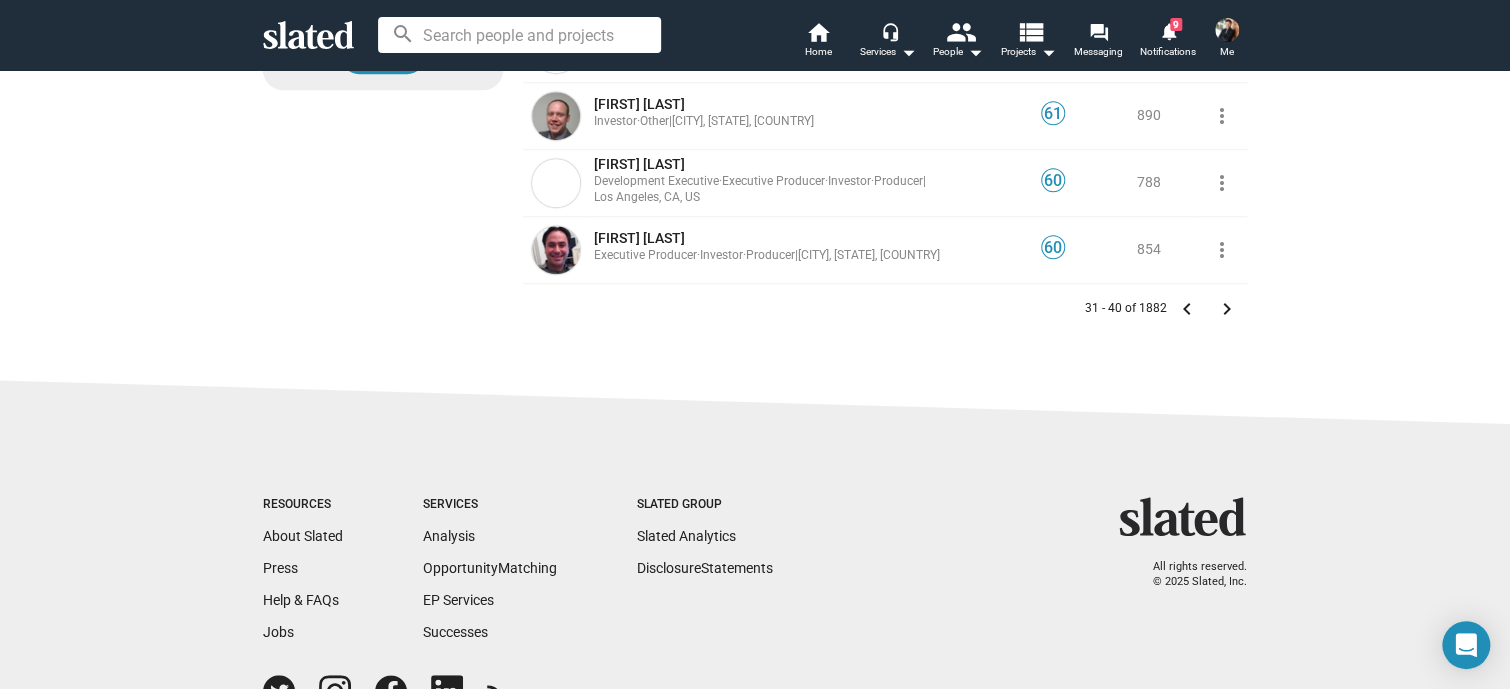 click on "keyboard_arrow_right" 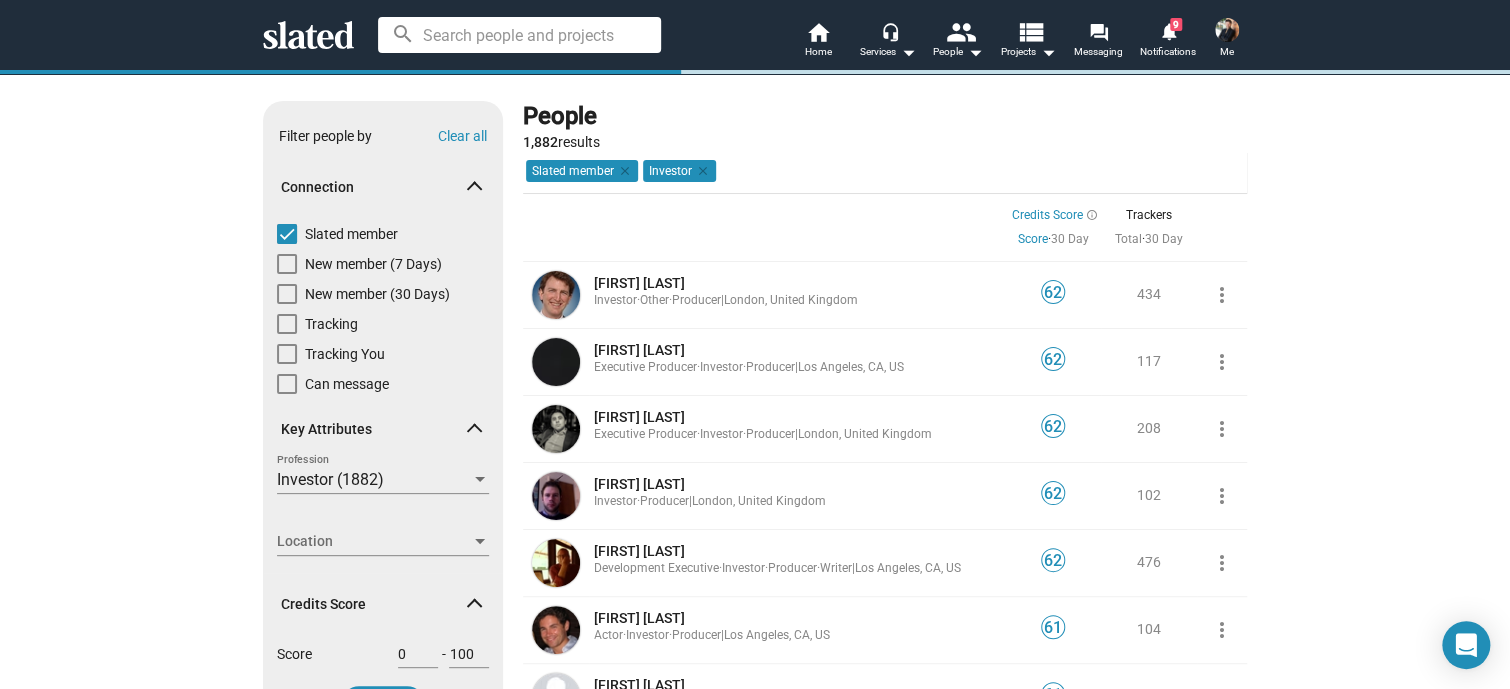 scroll, scrollTop: 0, scrollLeft: 0, axis: both 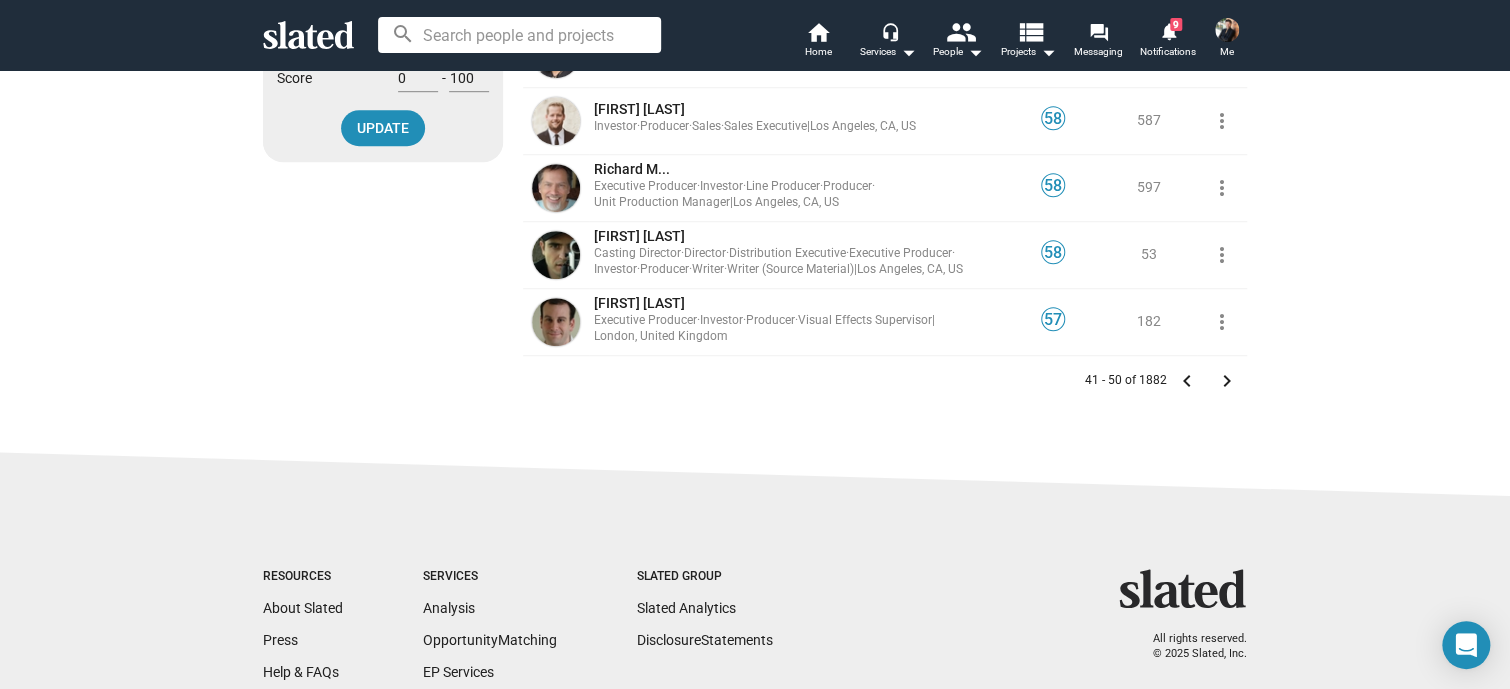 click on "keyboard_arrow_right" 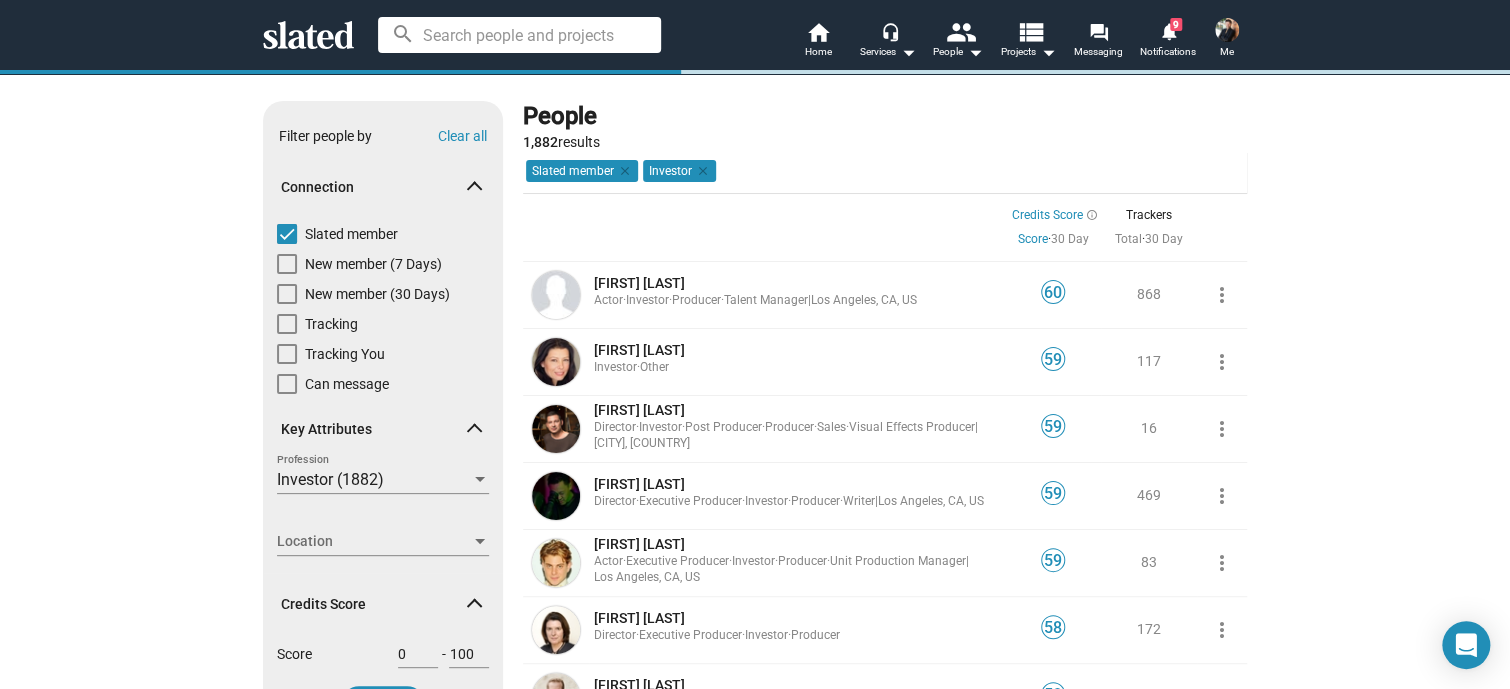scroll, scrollTop: 0, scrollLeft: 0, axis: both 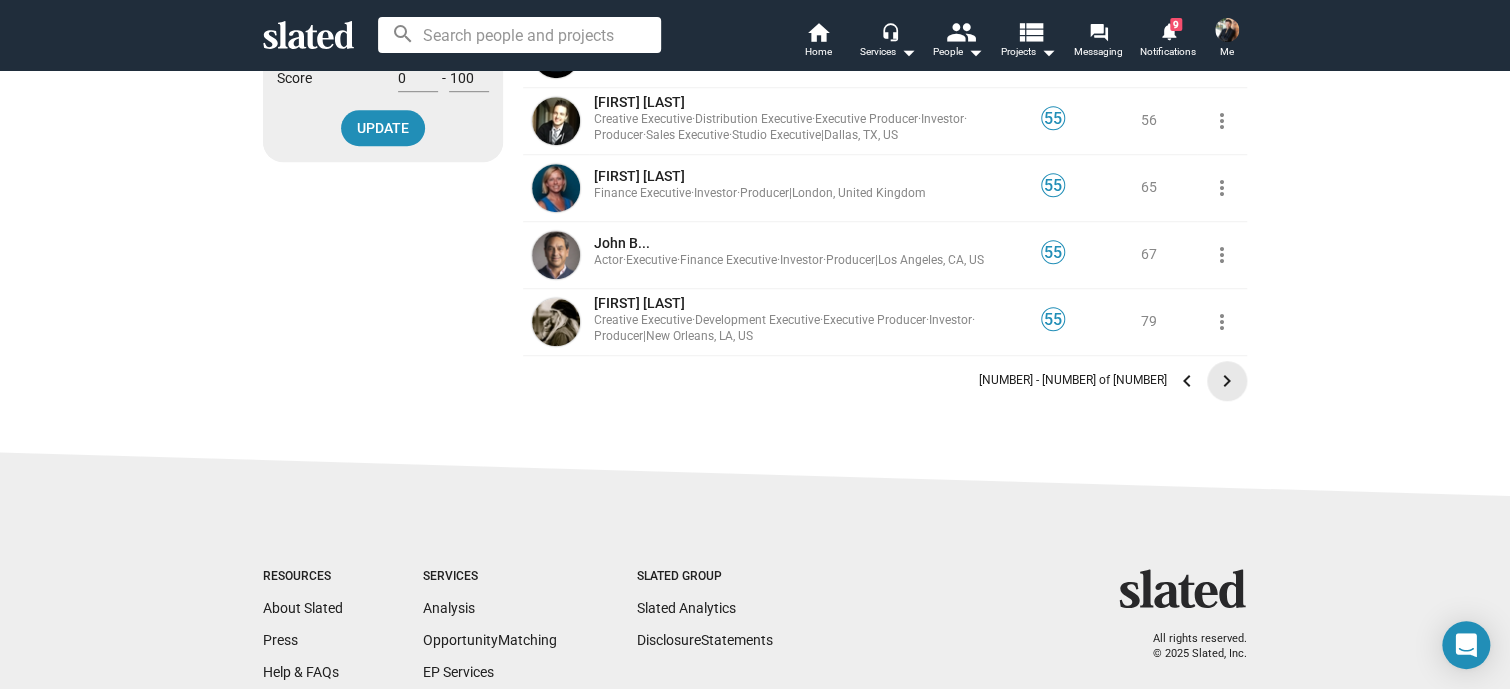click on "keyboard_arrow_right" 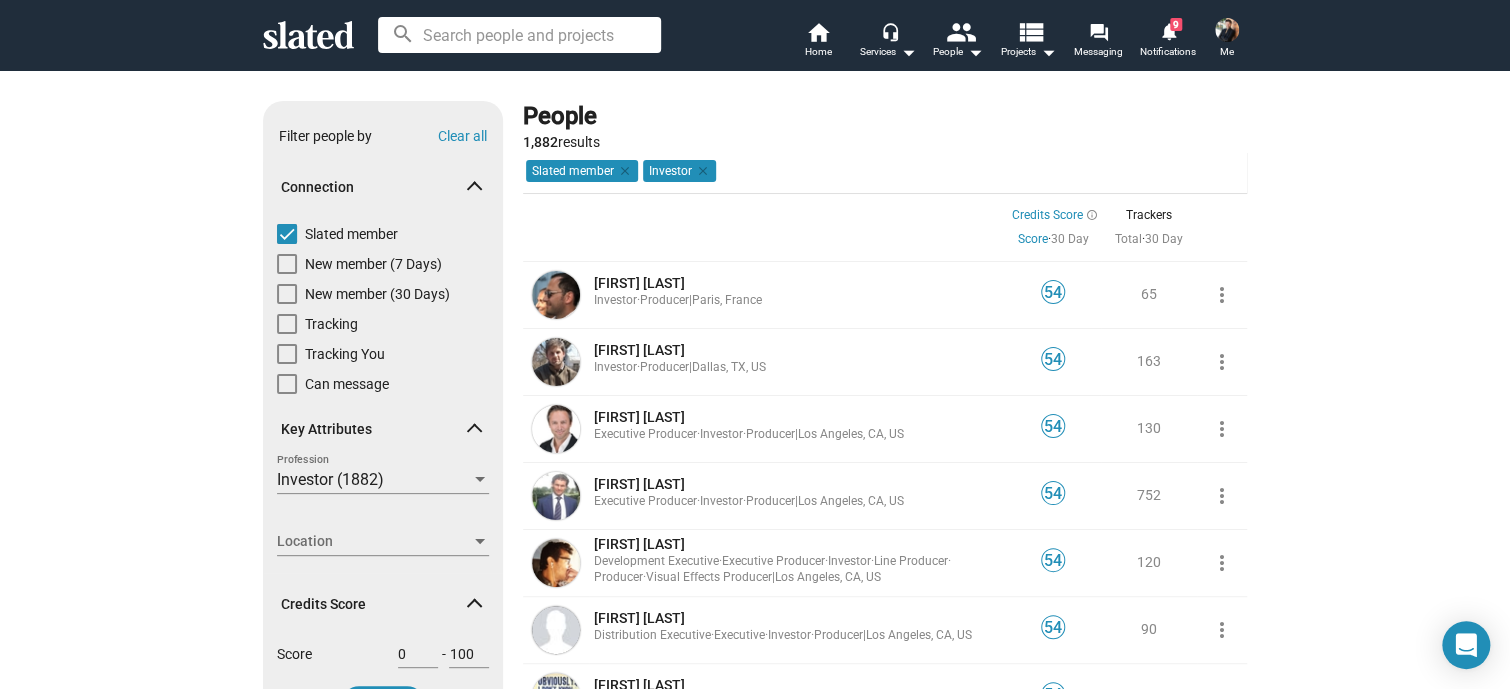 scroll, scrollTop: 432, scrollLeft: 0, axis: vertical 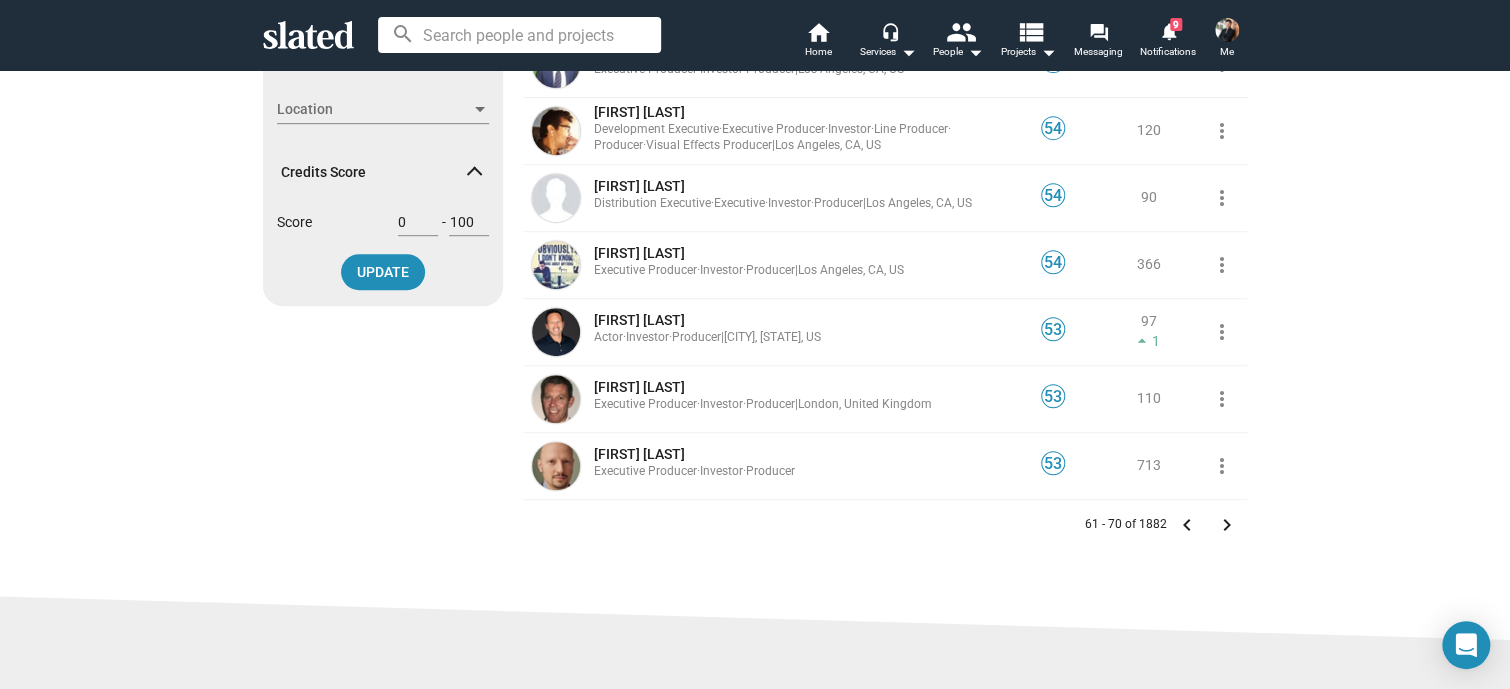 click on "keyboard_arrow_right" 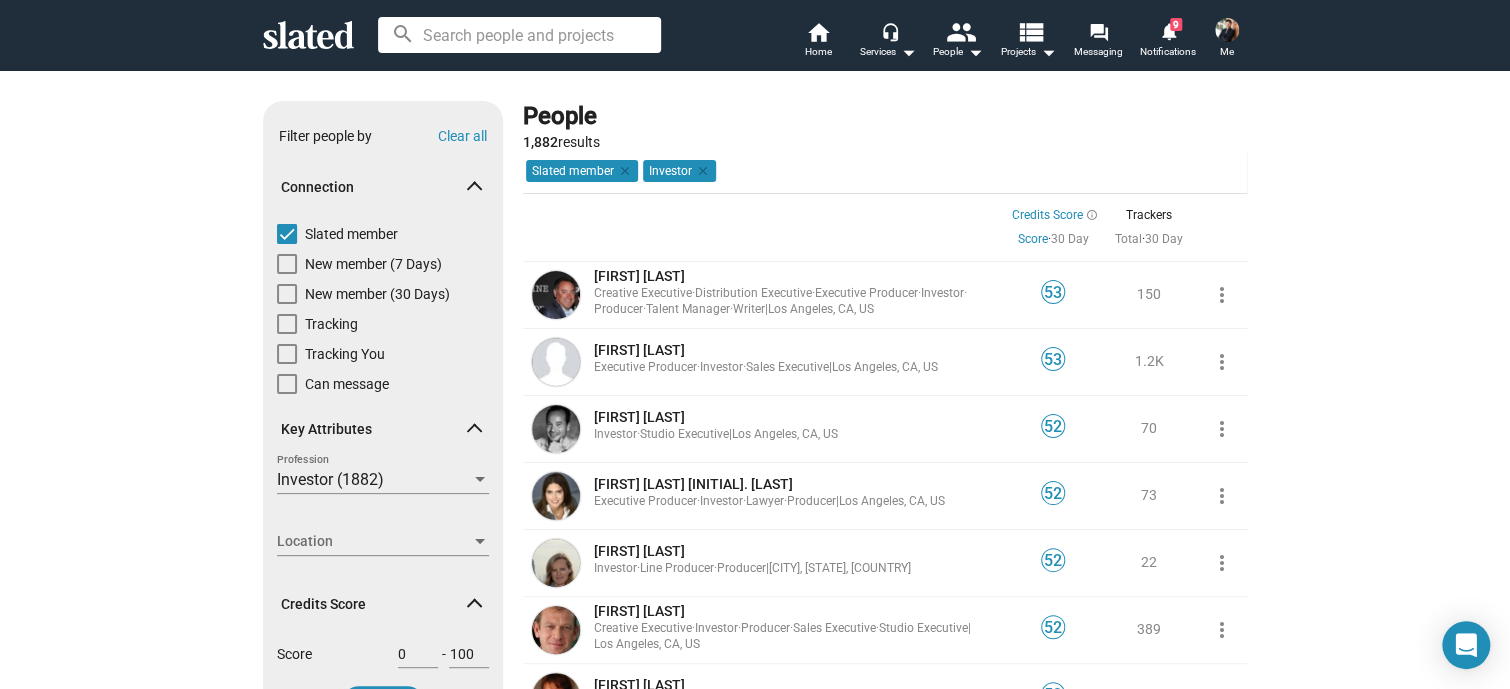 scroll, scrollTop: 360, scrollLeft: 0, axis: vertical 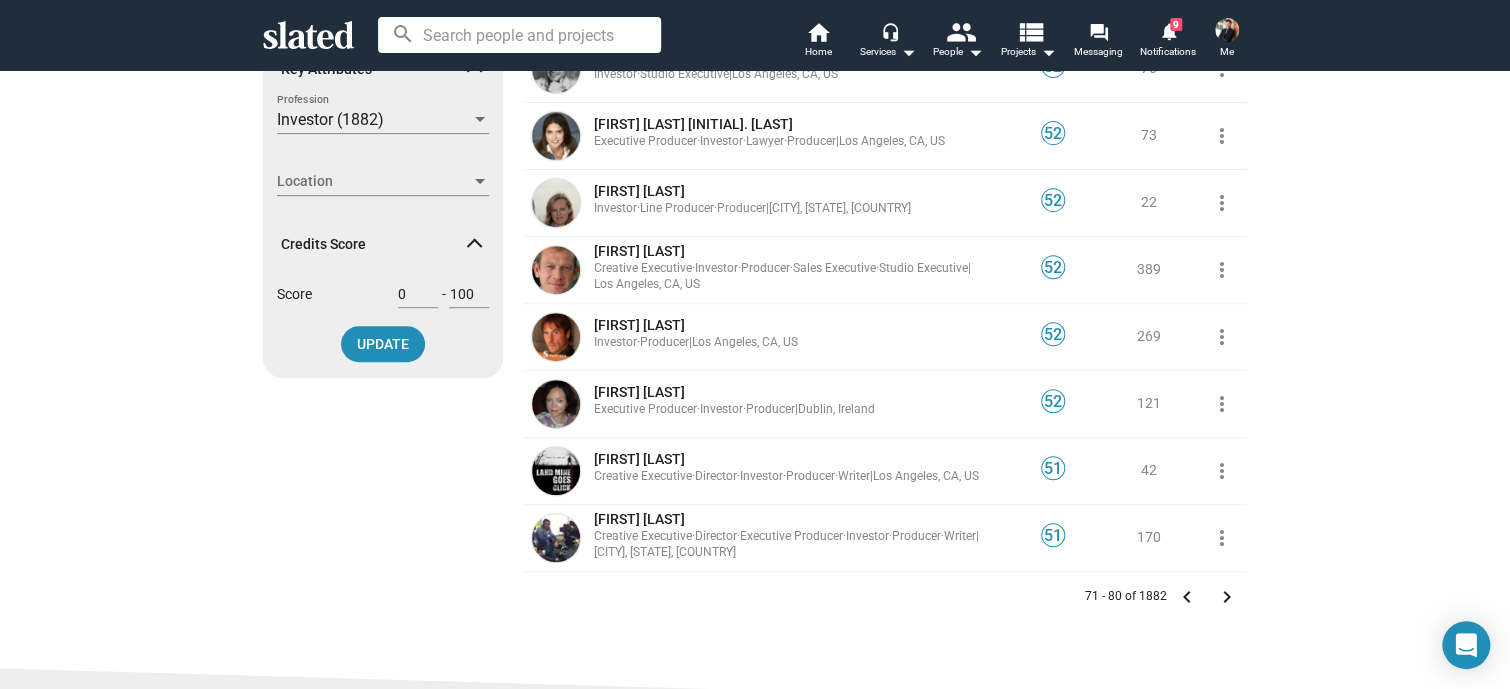click on "keyboard_arrow_right" 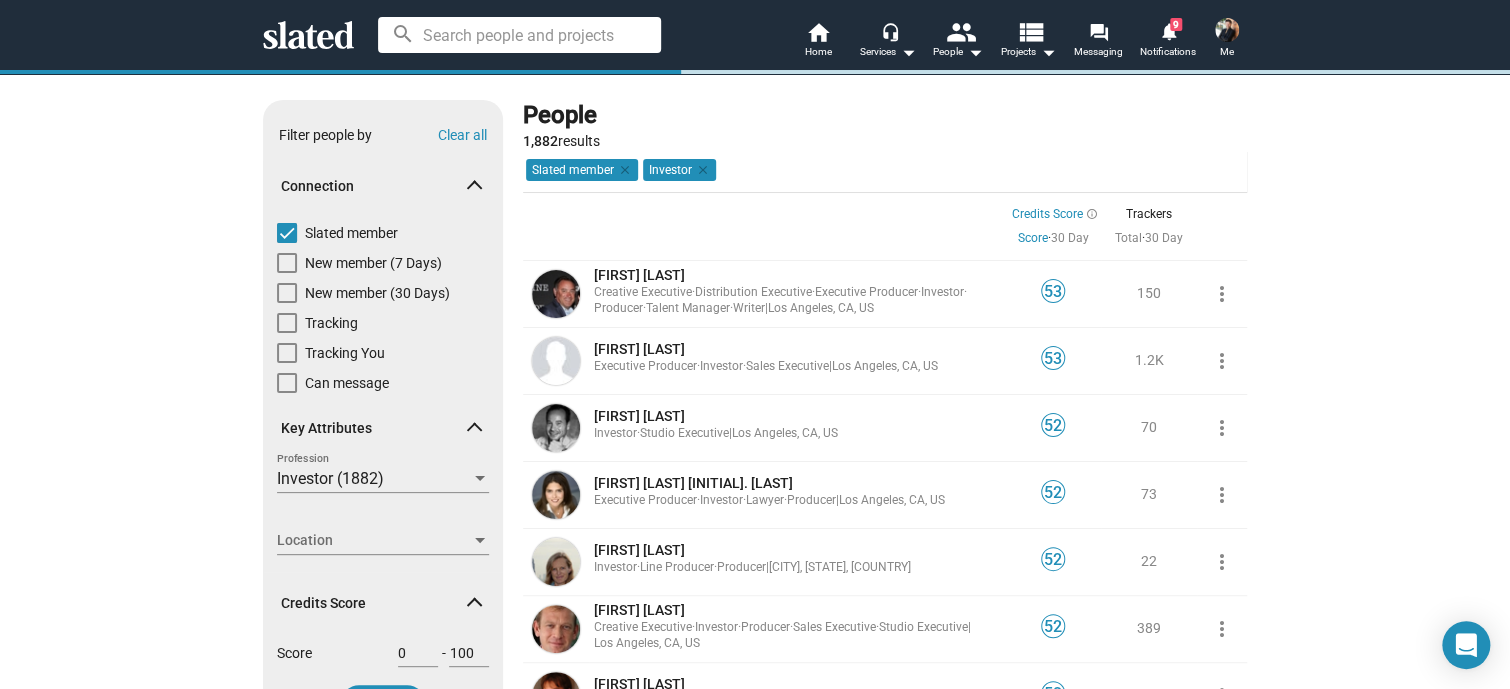 scroll, scrollTop: 0, scrollLeft: 0, axis: both 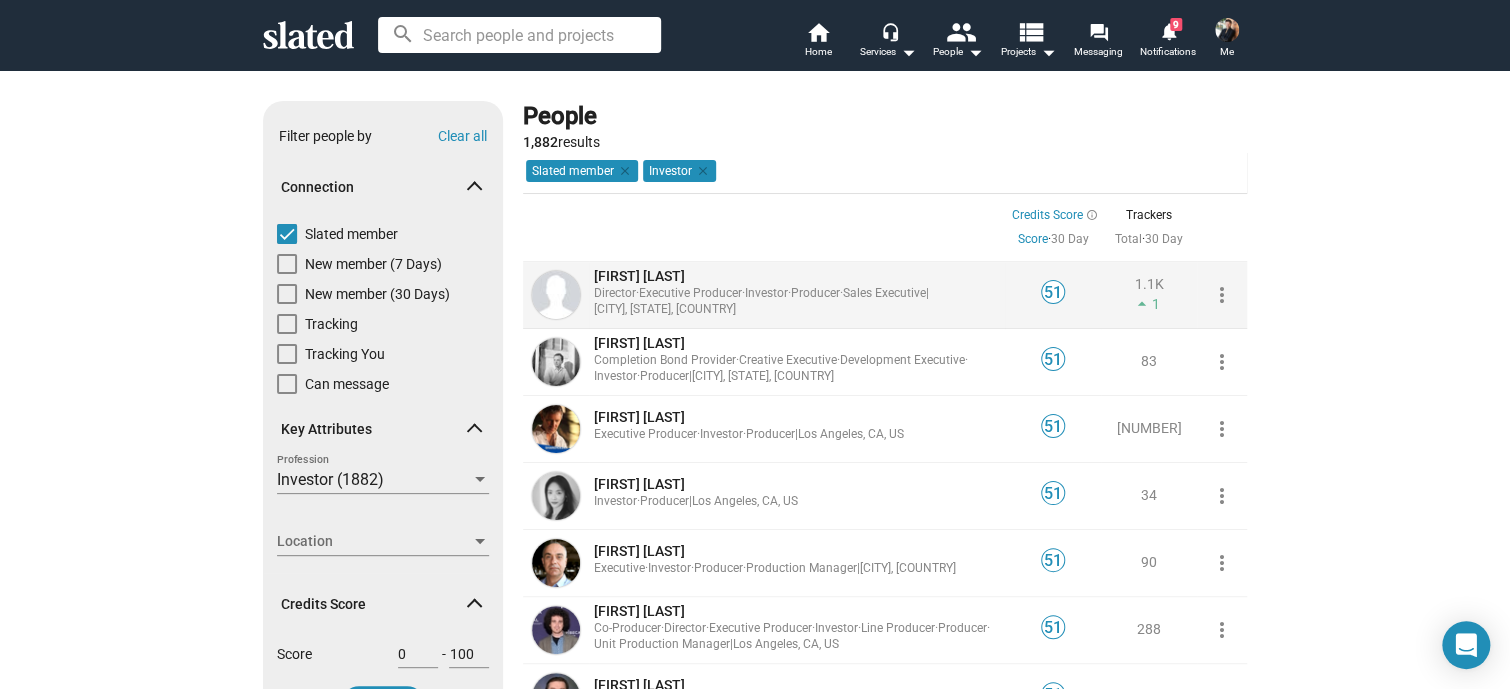 click on "Executive Producer  ·" 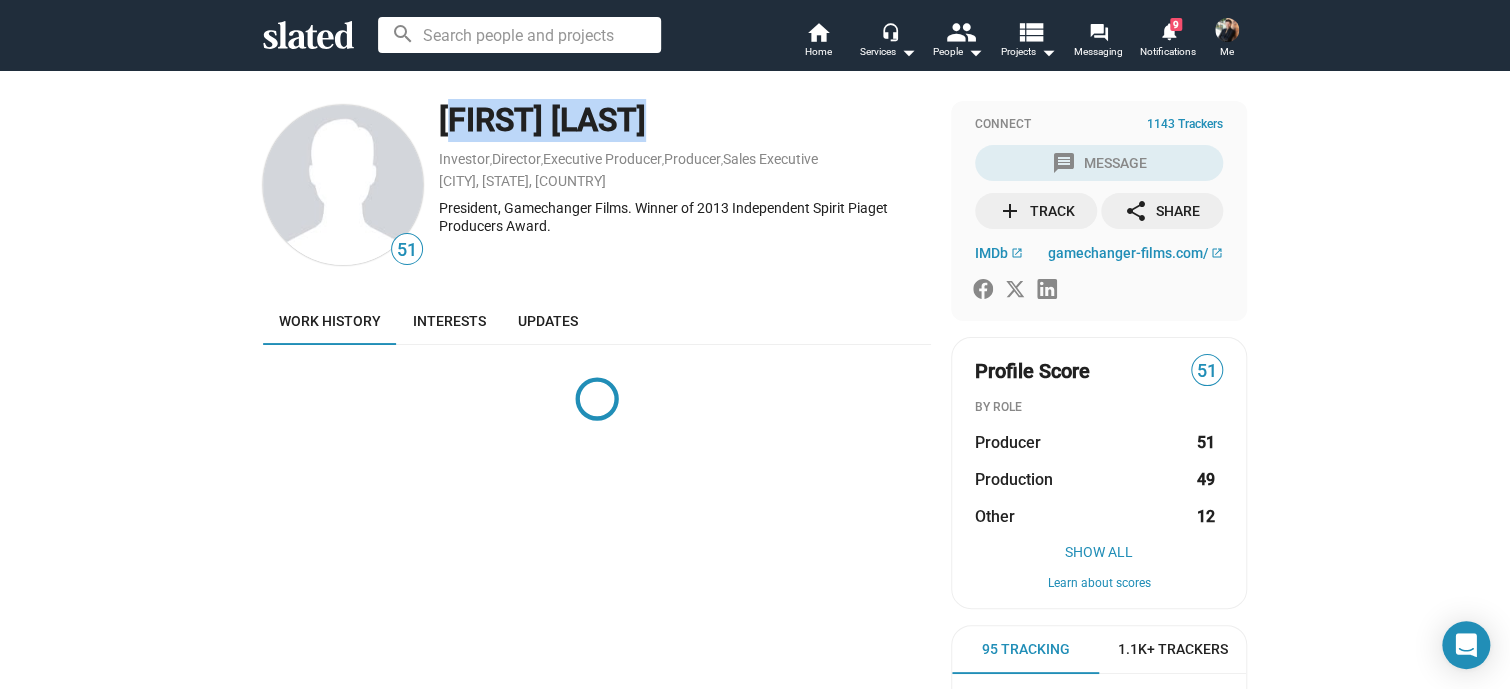 drag, startPoint x: 650, startPoint y: 118, endPoint x: 439, endPoint y: 114, distance: 211.03792 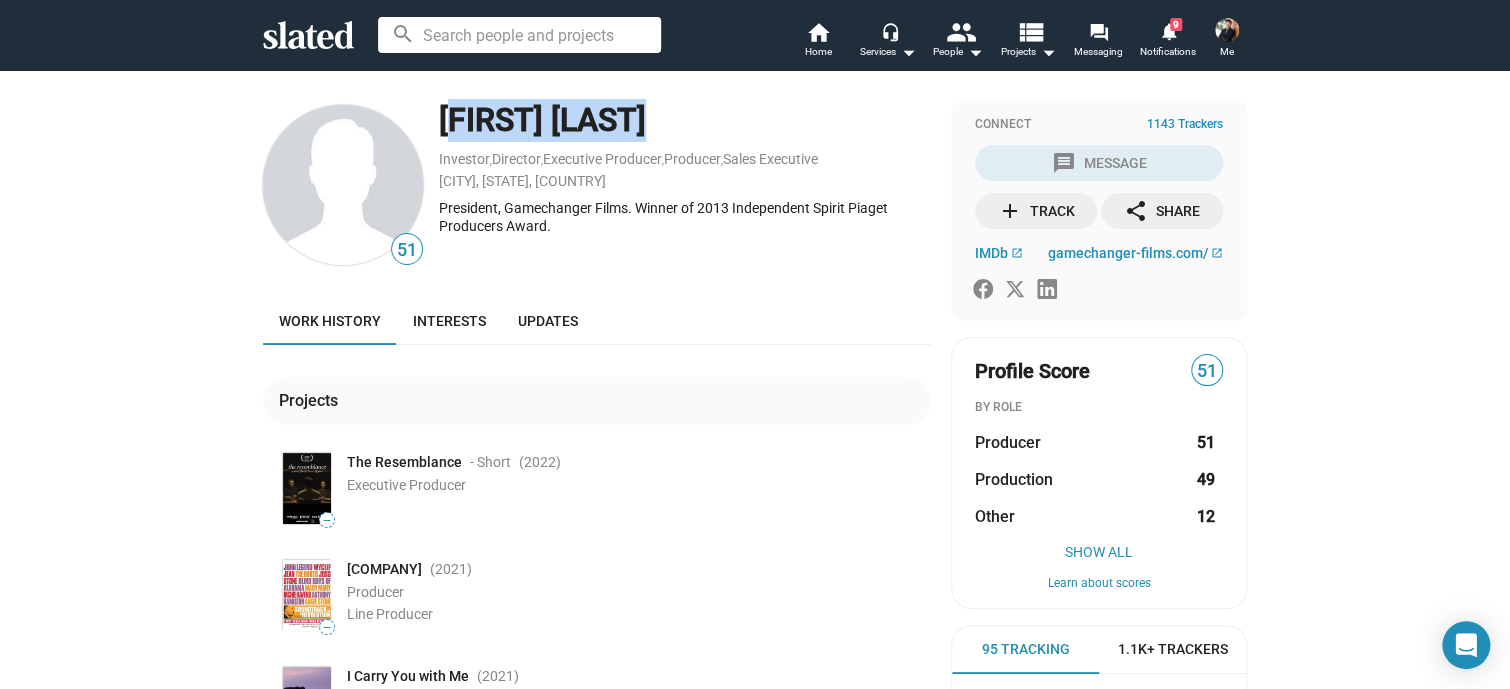 copy on "[FIRST] [LAST]" 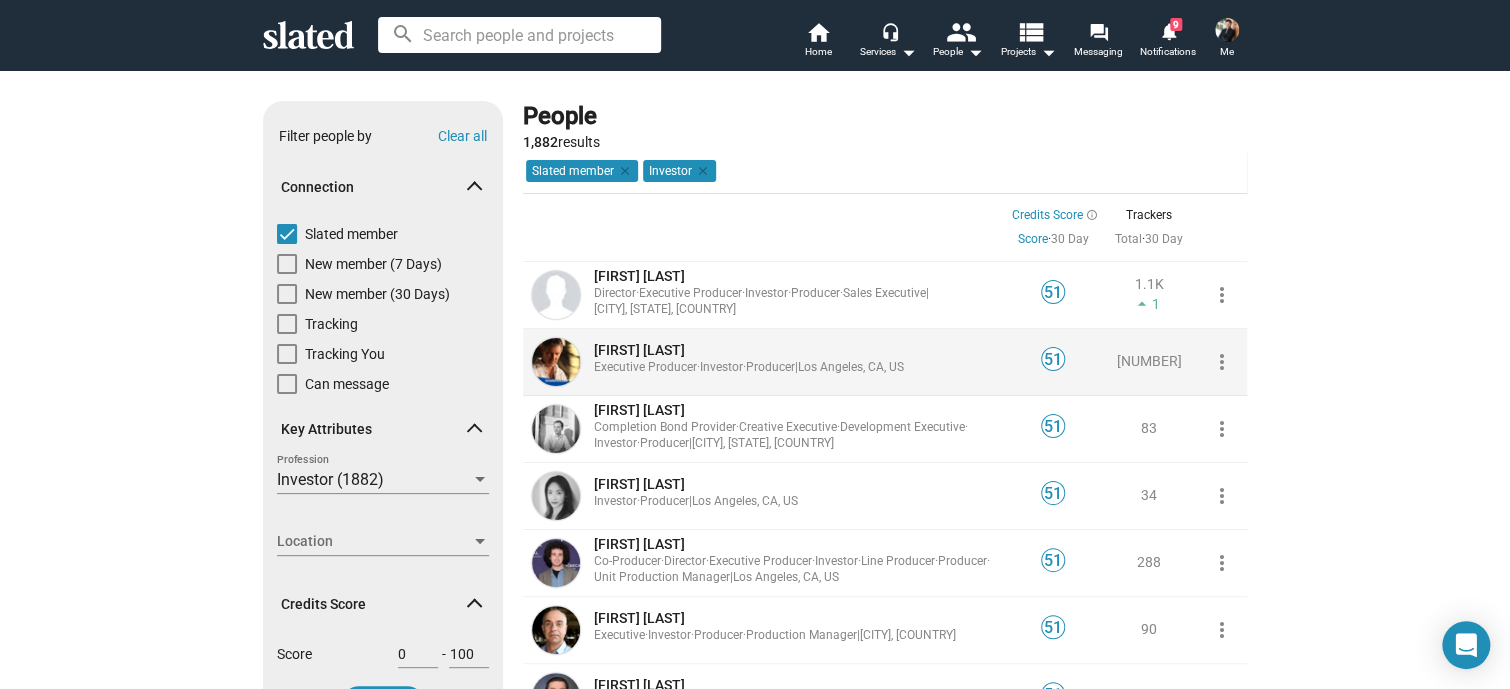 click on "Investor  ·" 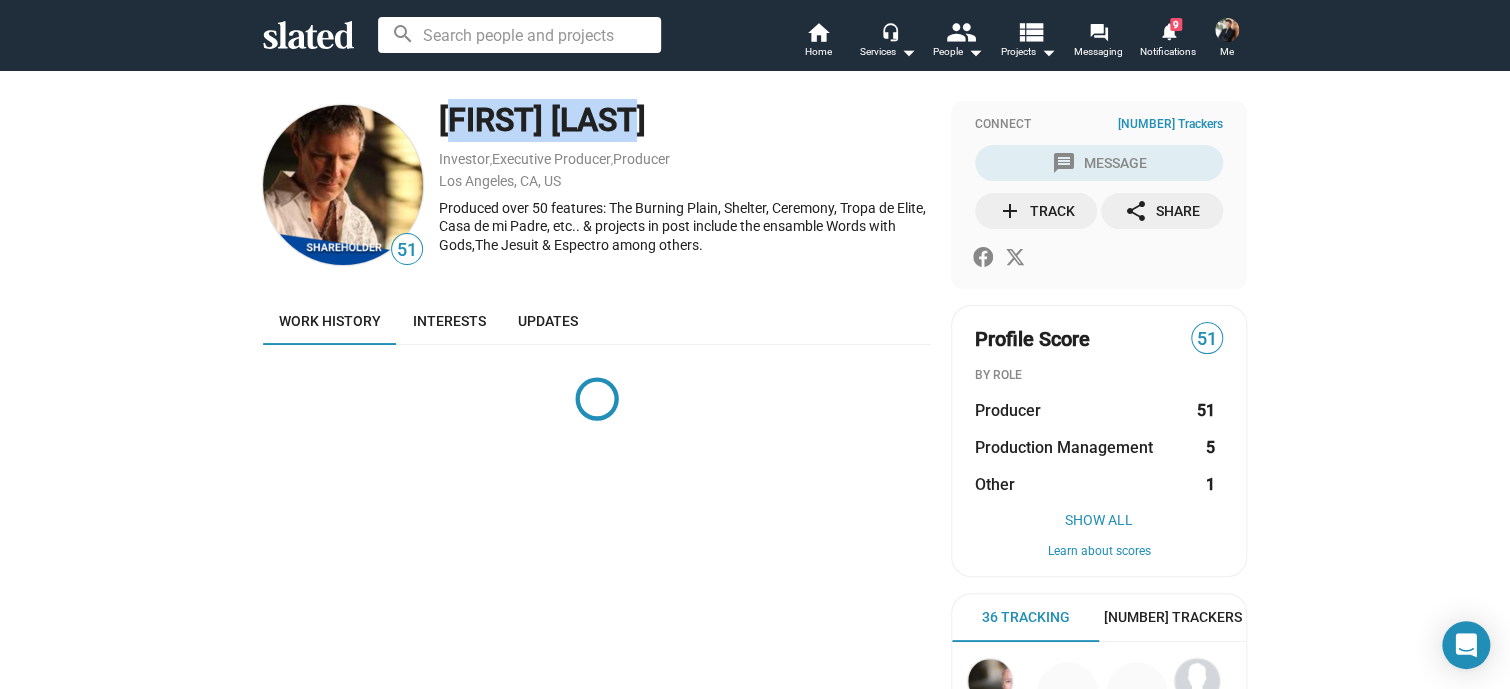 drag, startPoint x: 634, startPoint y: 117, endPoint x: 442, endPoint y: 123, distance: 192.09373 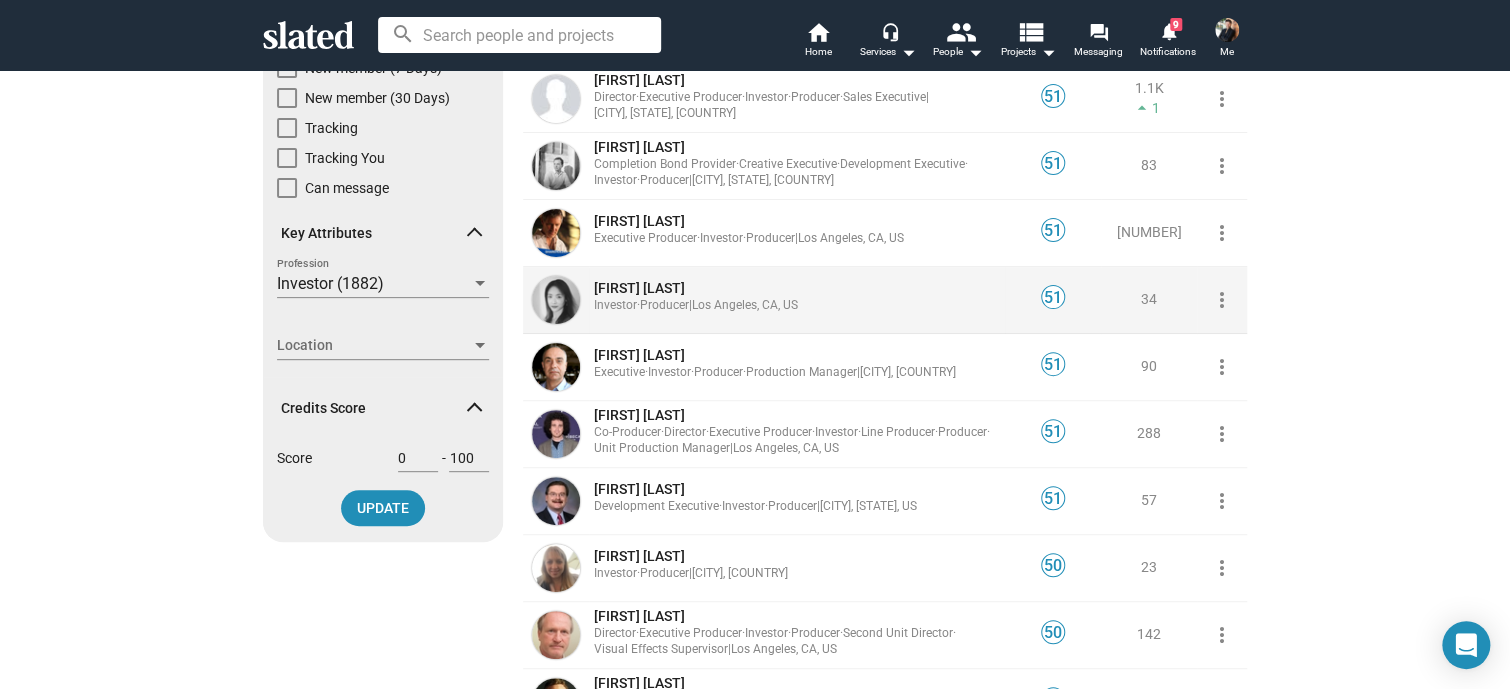 scroll, scrollTop: 216, scrollLeft: 0, axis: vertical 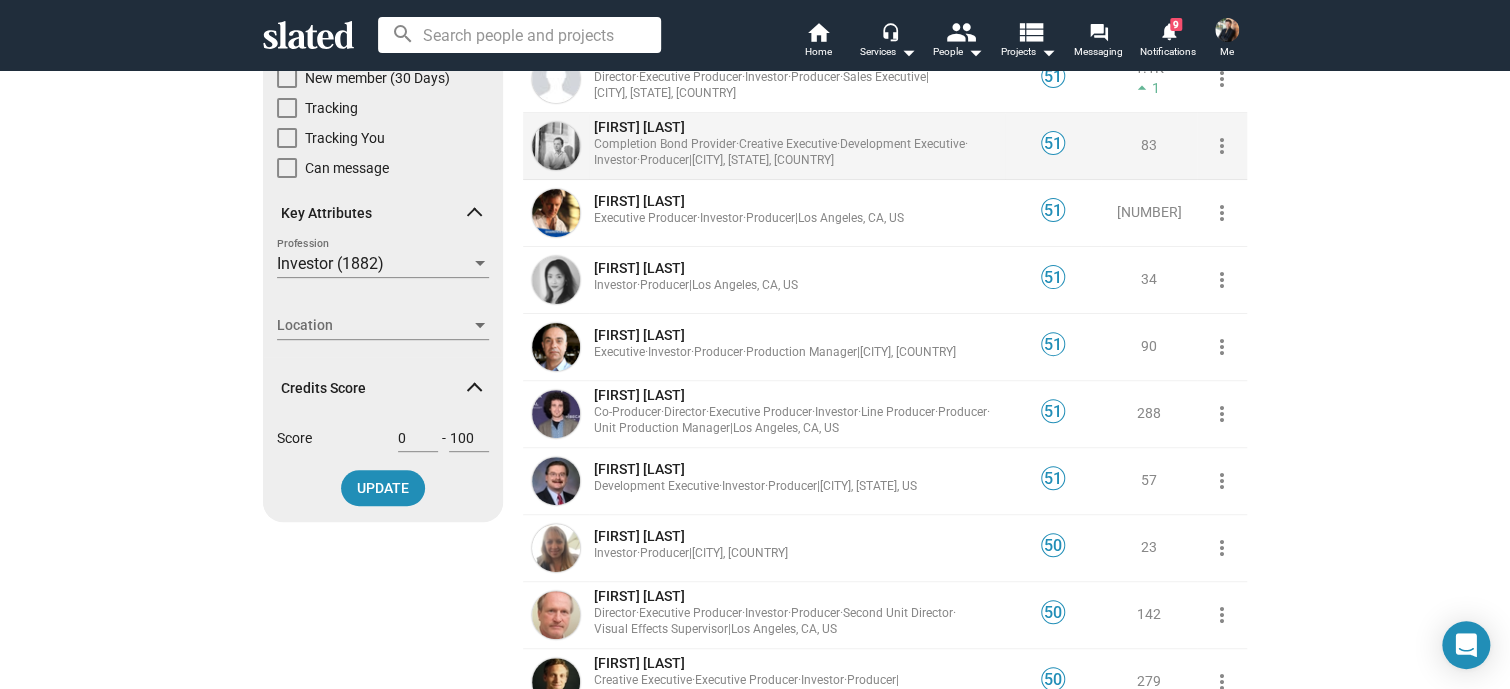click on "[FIRST] [LAST] Completion Bond Provider  ·  Creative Executive  ·  Development Executive  ·  Investor  ·  Producer  |  New York, NY, US" 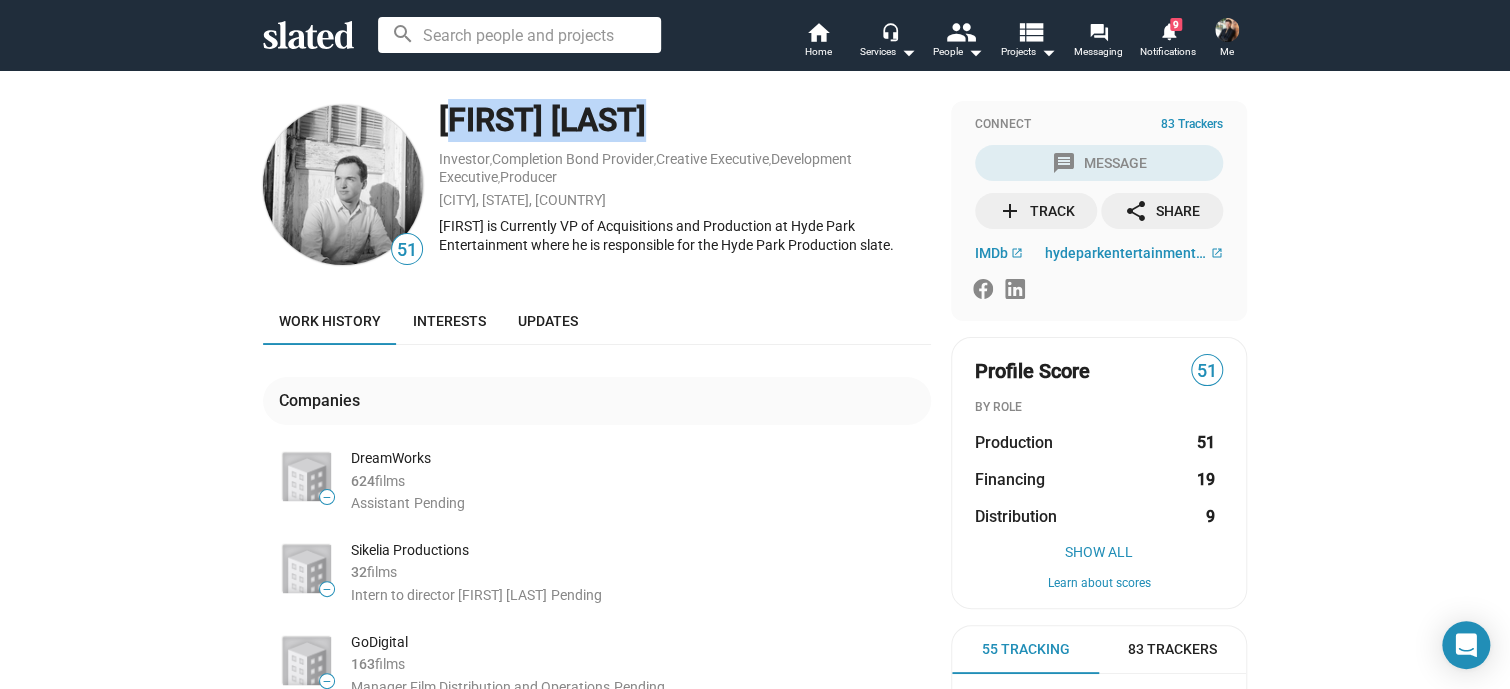drag, startPoint x: 652, startPoint y: 114, endPoint x: 443, endPoint y: 122, distance: 209.15306 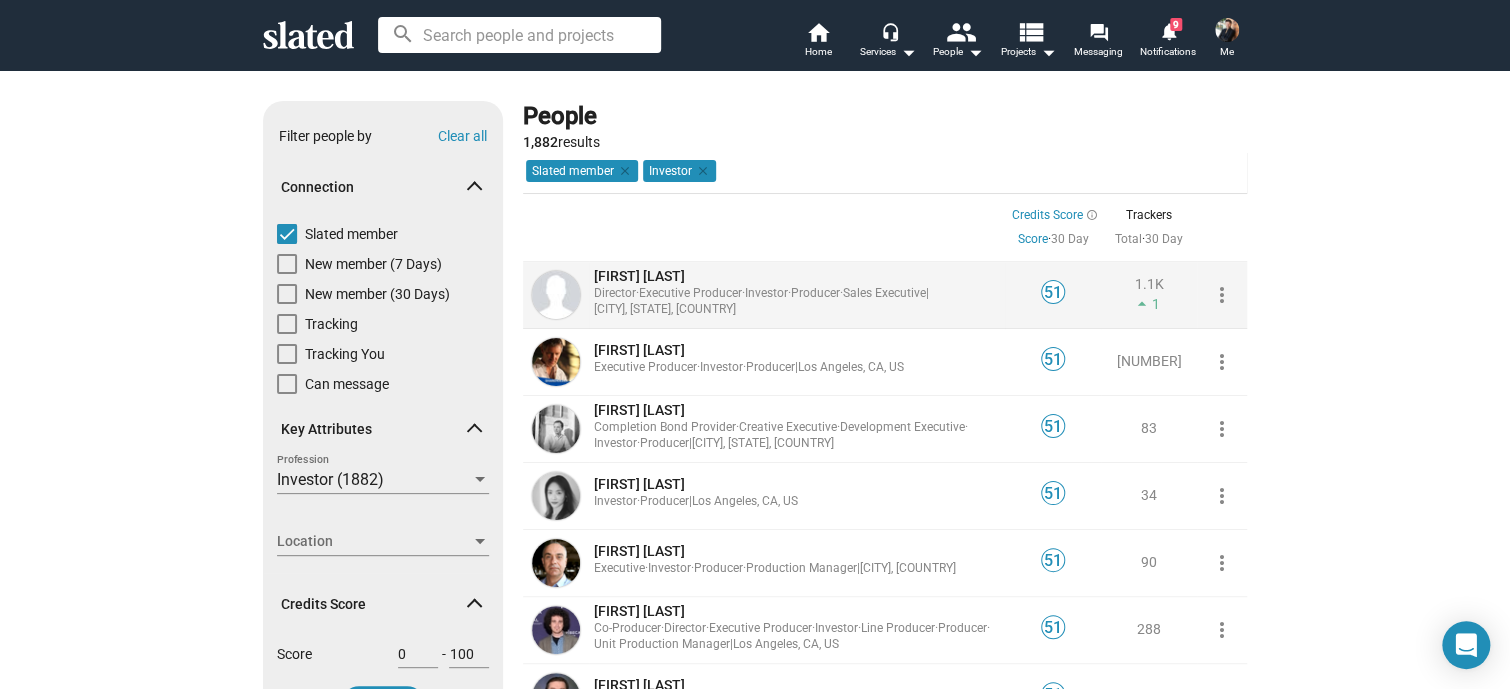 scroll, scrollTop: 144, scrollLeft: 0, axis: vertical 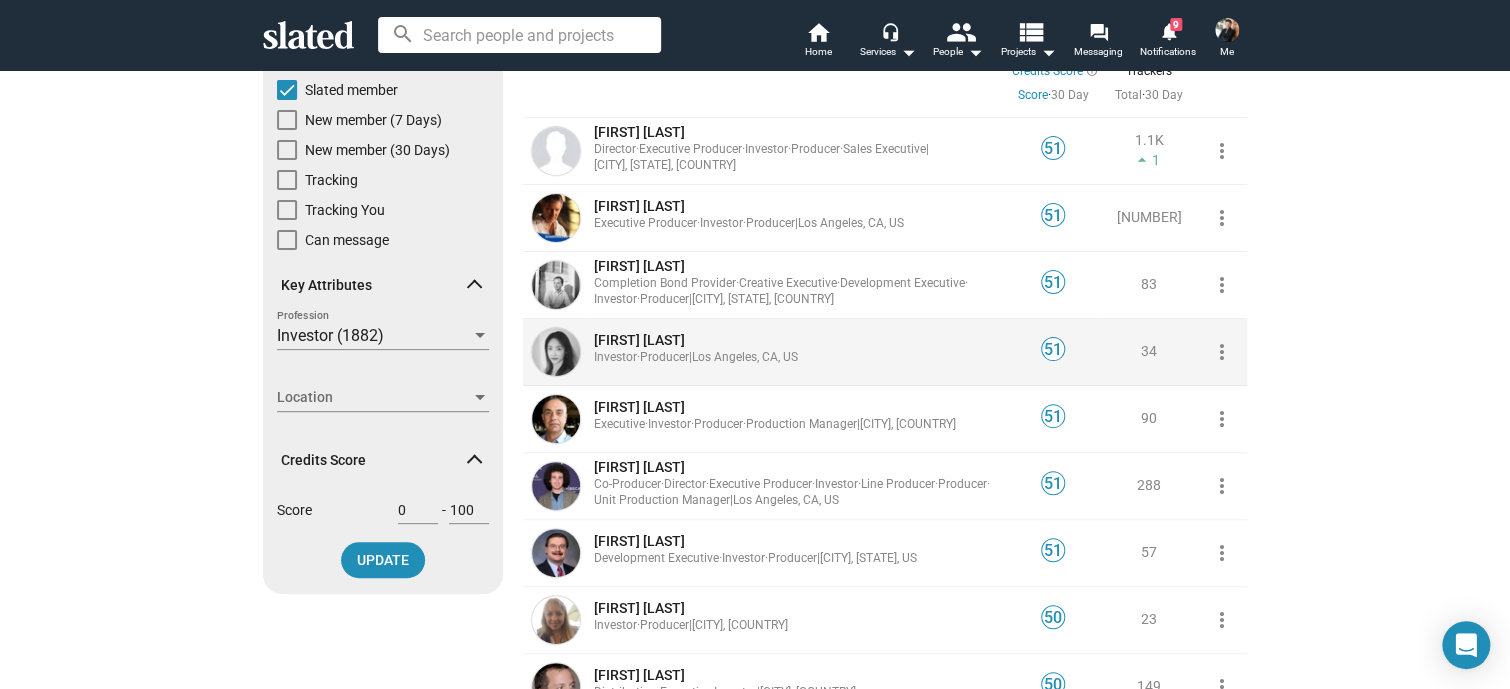 click on "|" 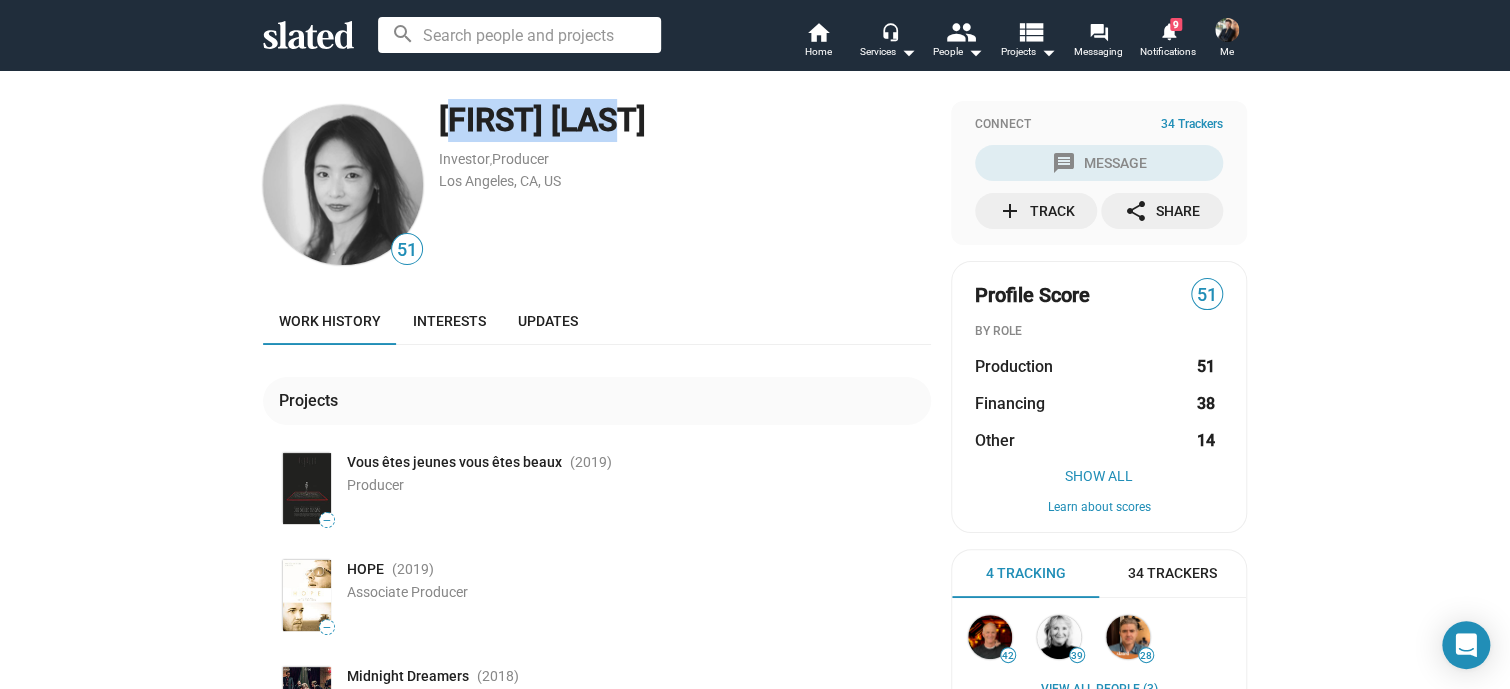 drag, startPoint x: 469, startPoint y: 122, endPoint x: 448, endPoint y: 115, distance: 22.135944 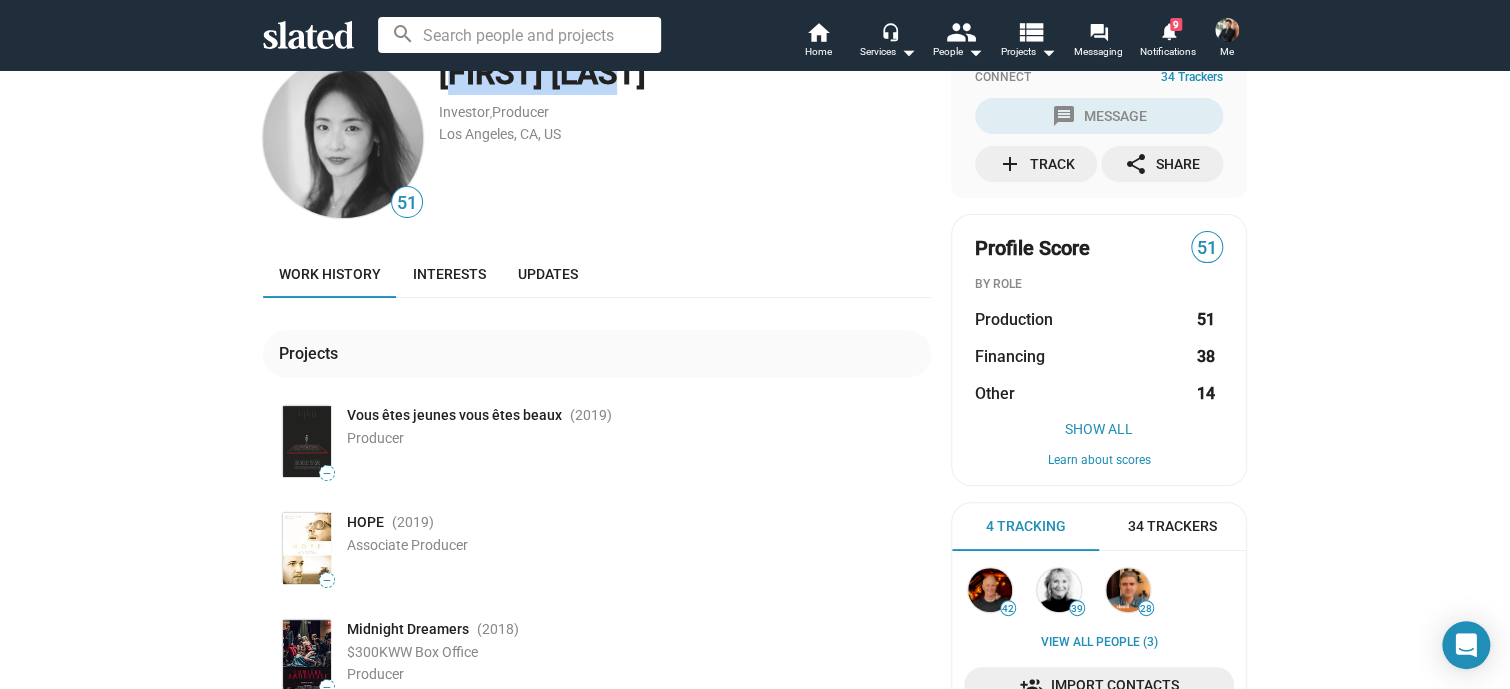 scroll, scrollTop: 72, scrollLeft: 0, axis: vertical 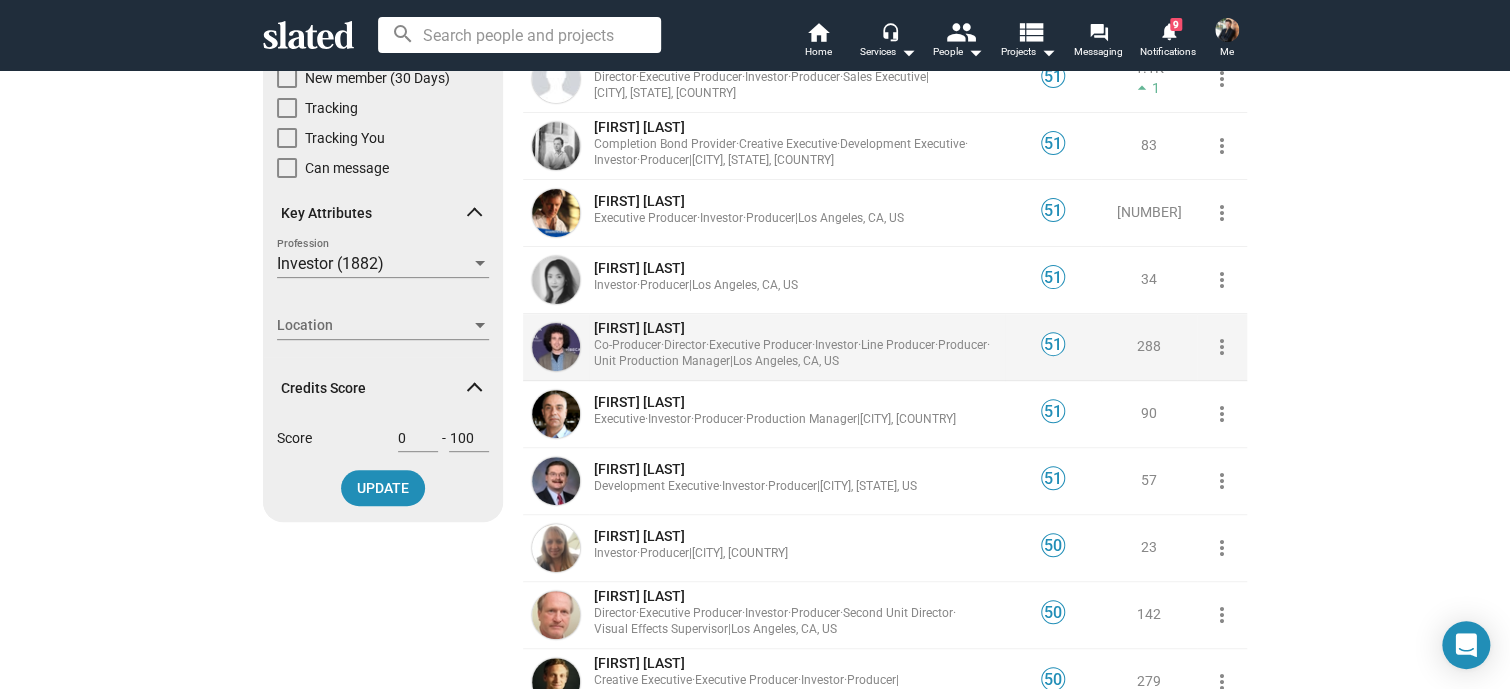 click on "Co-Producer  ·  Director  ·  Executive Producer  ·  Investor  ·  Line Producer  ·  Producer  ·  Unit Production Manager  |  [CITY], [STATE], US" 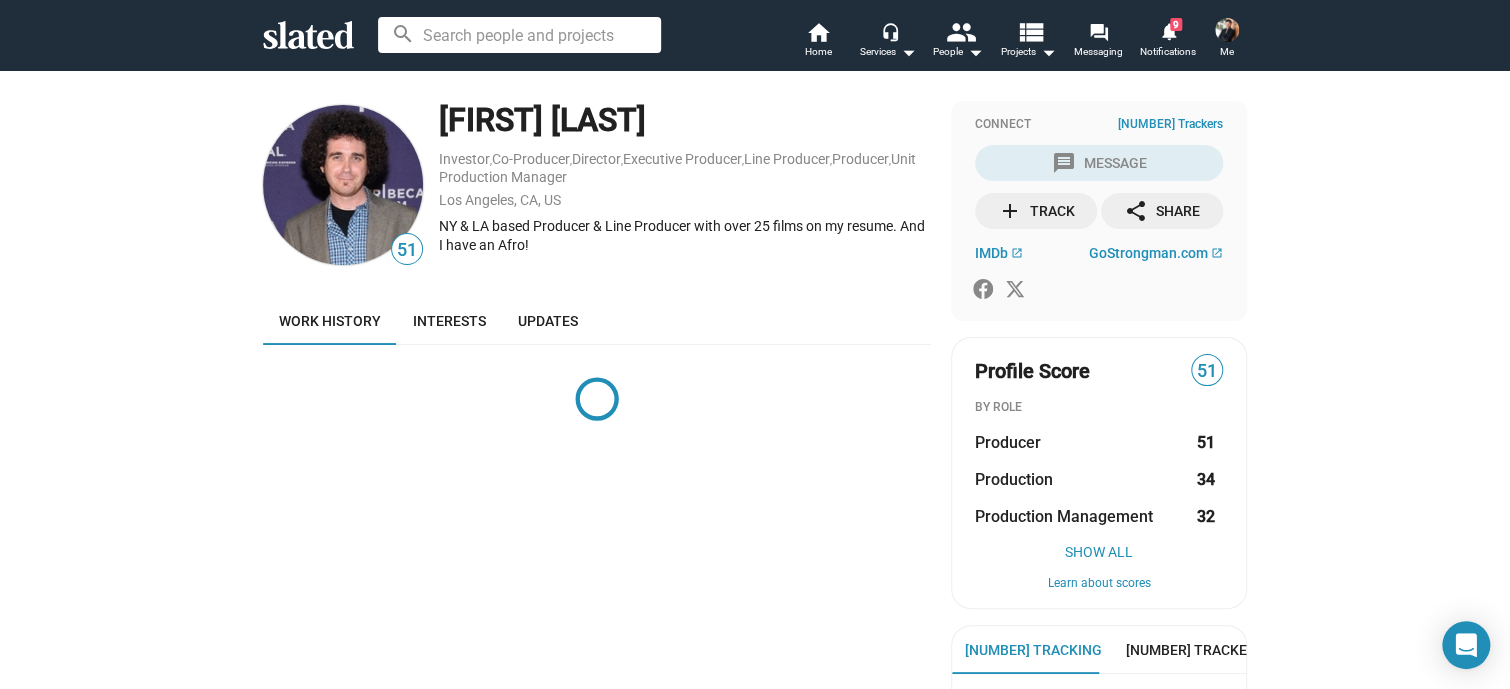 drag, startPoint x: 674, startPoint y: 112, endPoint x: 439, endPoint y: 114, distance: 235.00851 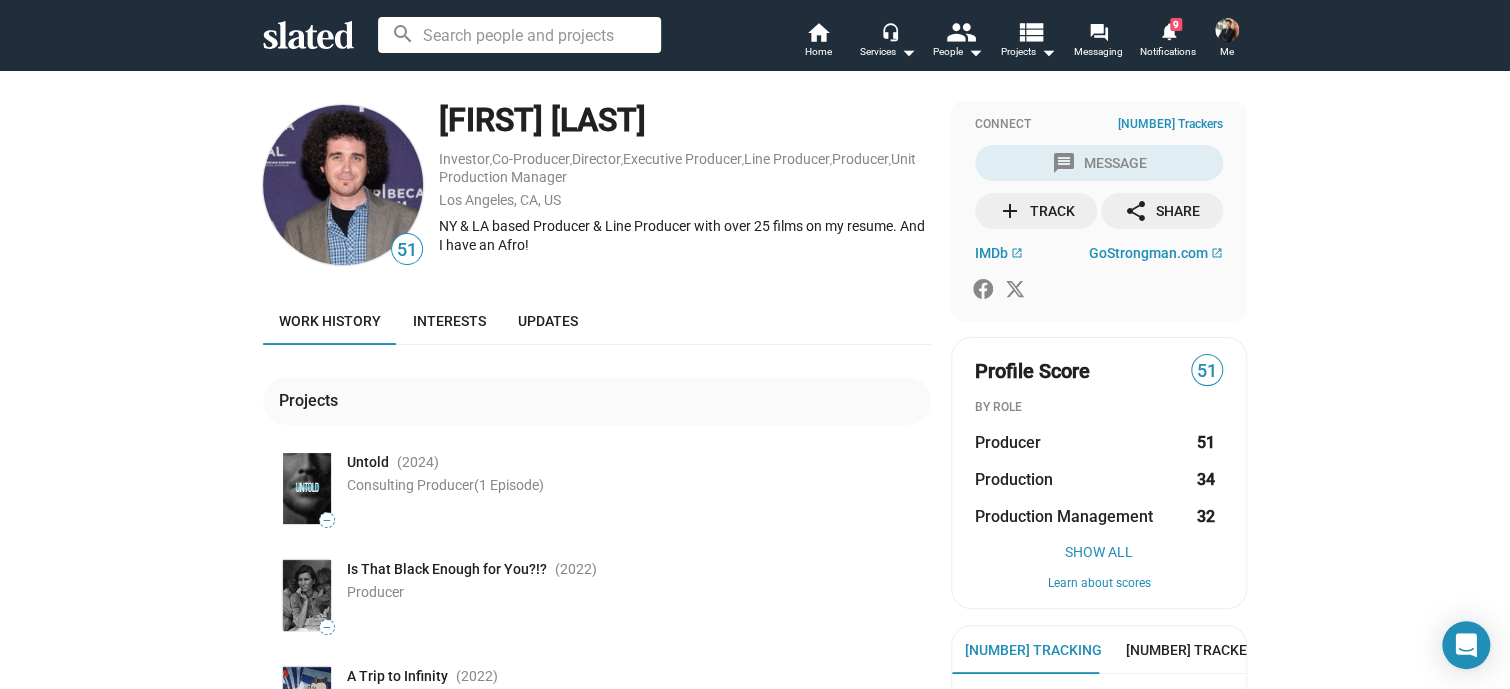 copy on "[FIRST] [LAST]" 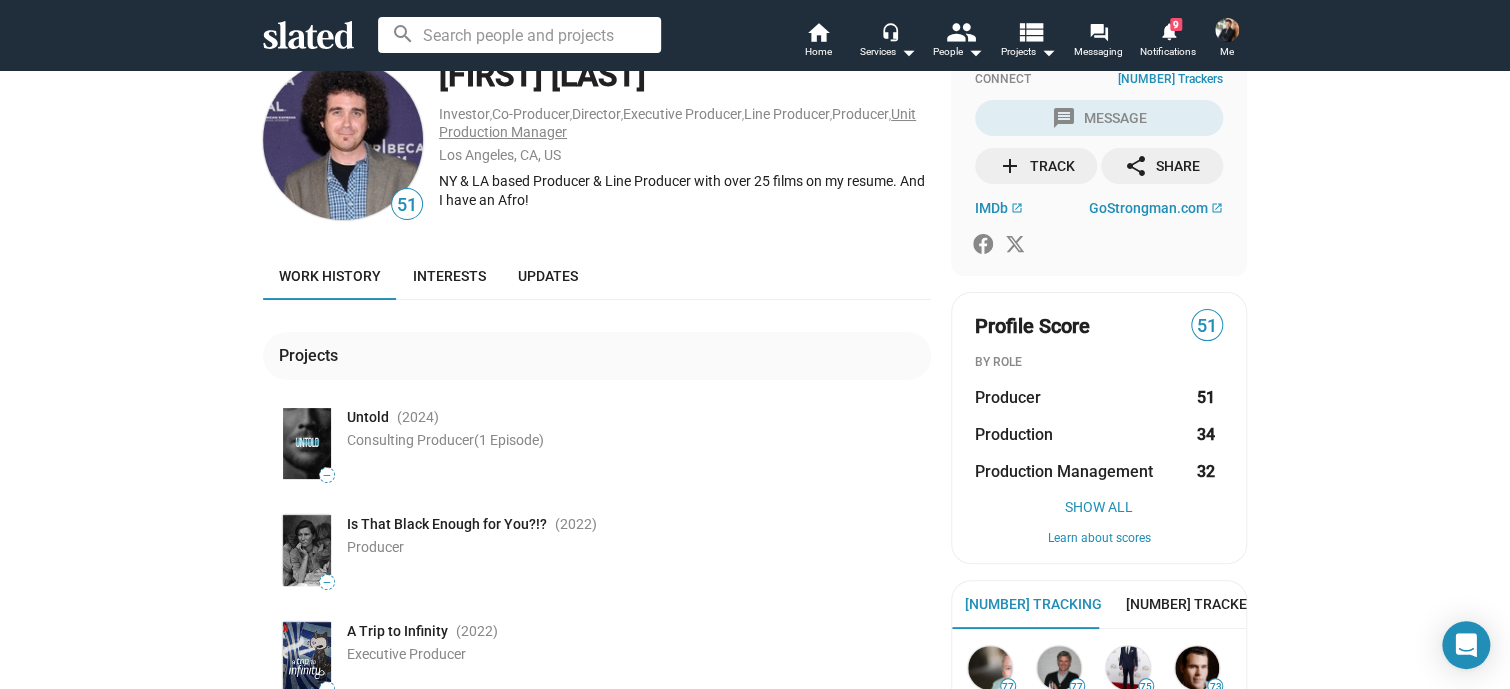 scroll, scrollTop: 72, scrollLeft: 0, axis: vertical 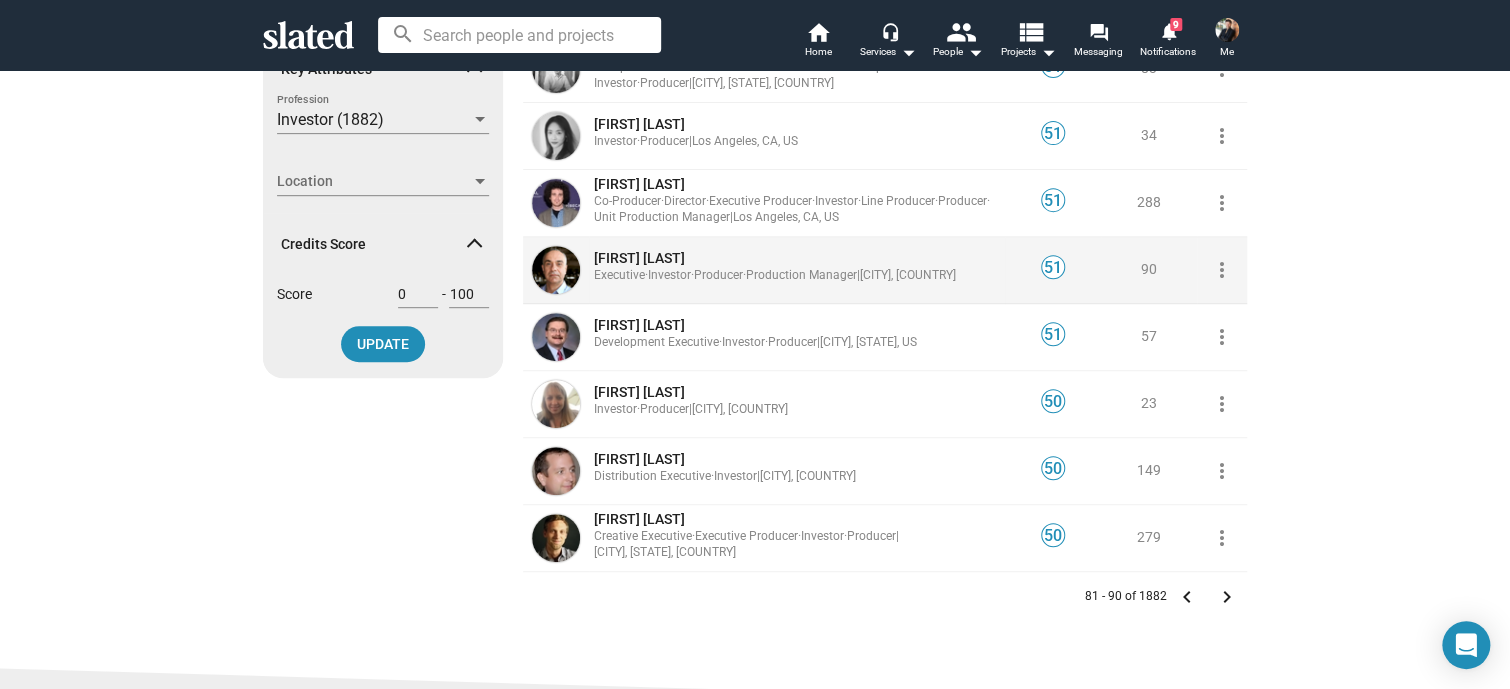 click on "Executive  ·  Investor  ·  Producer  ·  Production Manager  |  [CITY], [COUNTRY]" 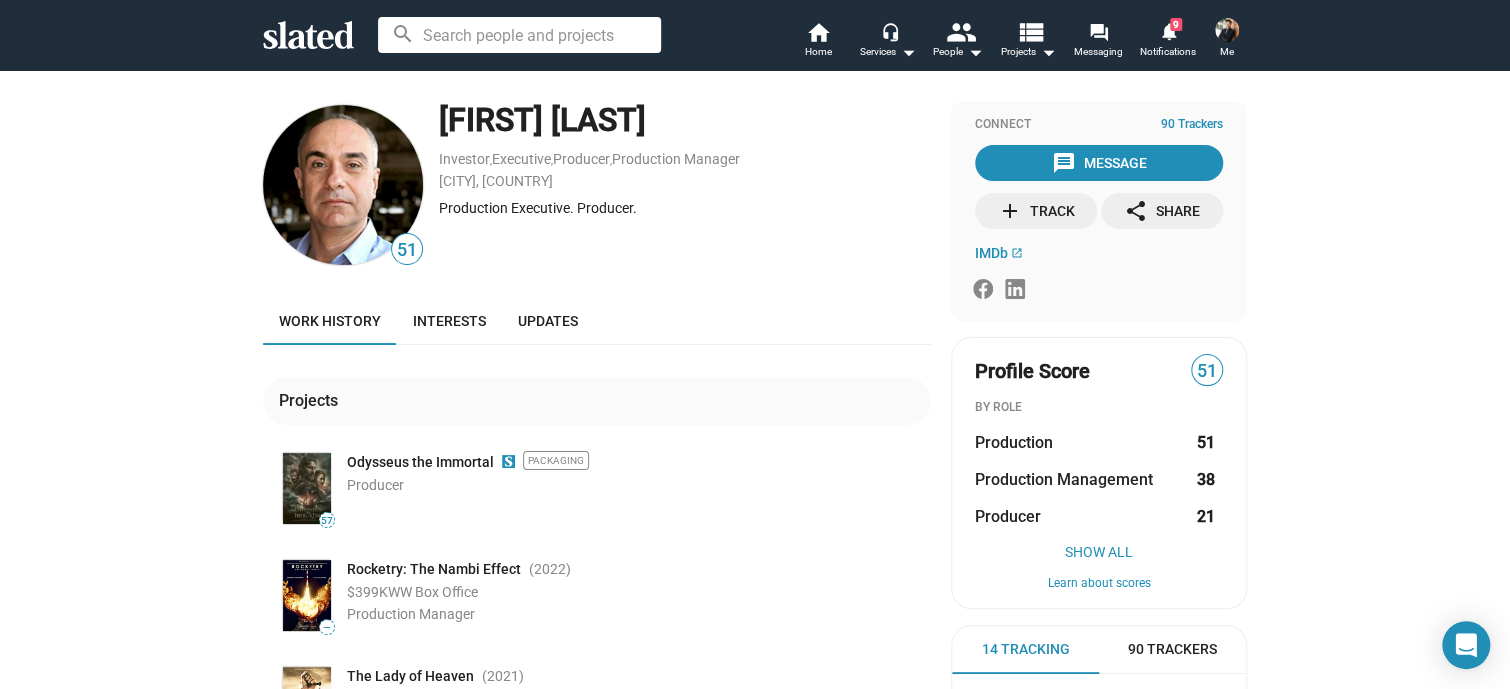 drag, startPoint x: 715, startPoint y: 134, endPoint x: 439, endPoint y: 123, distance: 276.21912 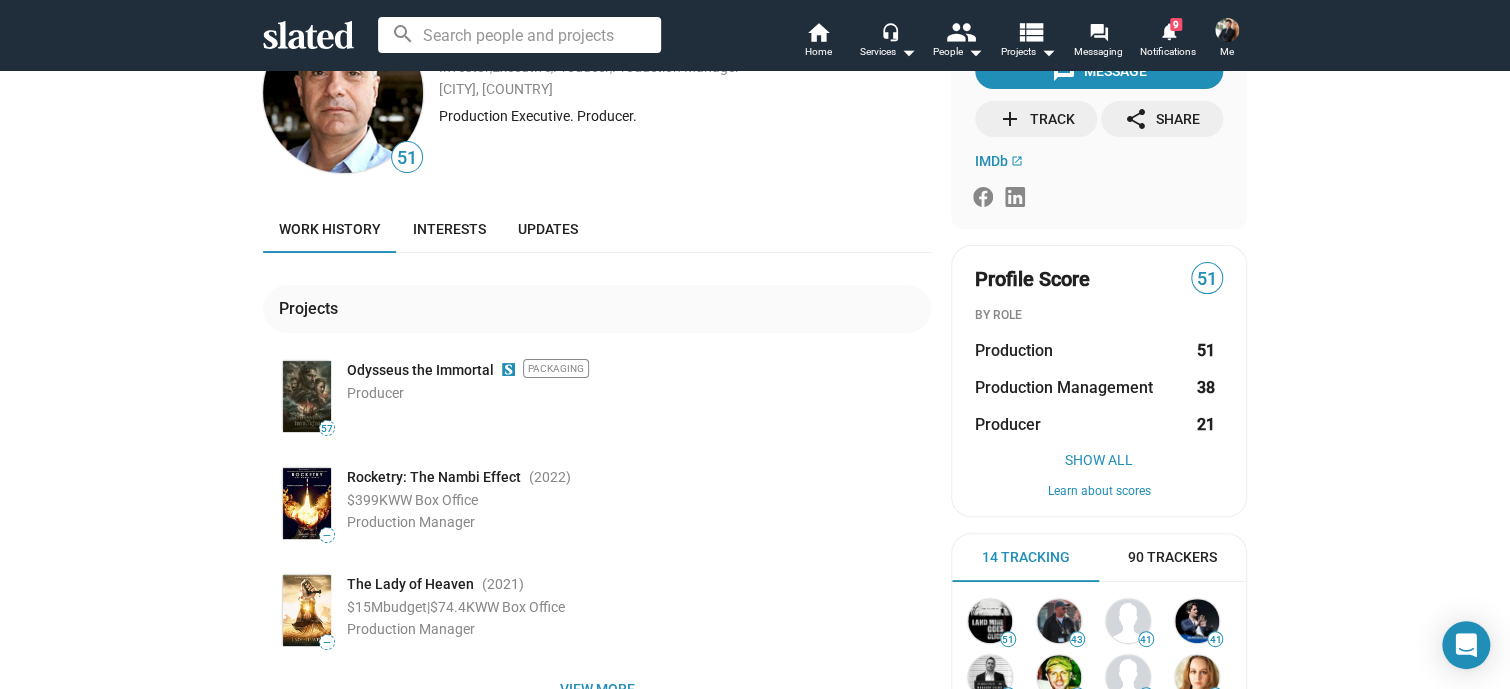 scroll, scrollTop: 72, scrollLeft: 0, axis: vertical 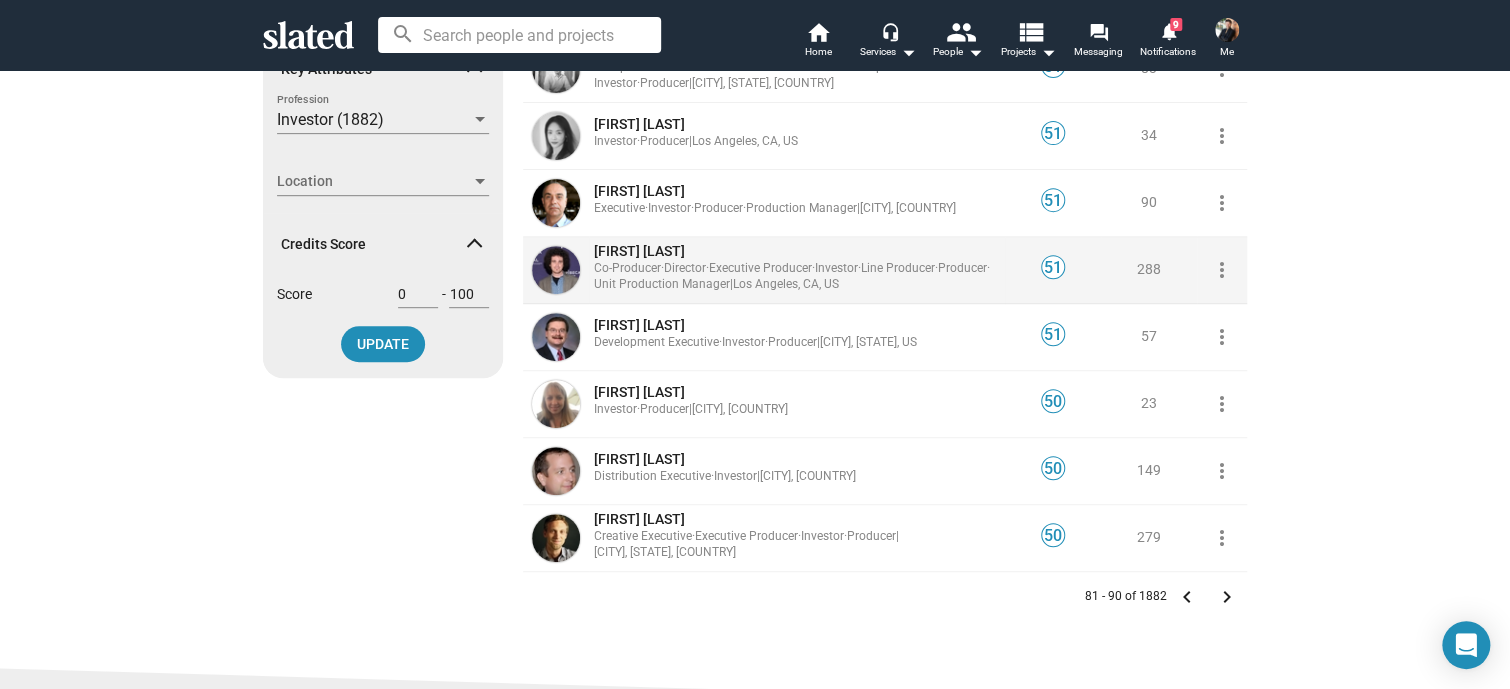 click on "Executive Producer  ·" 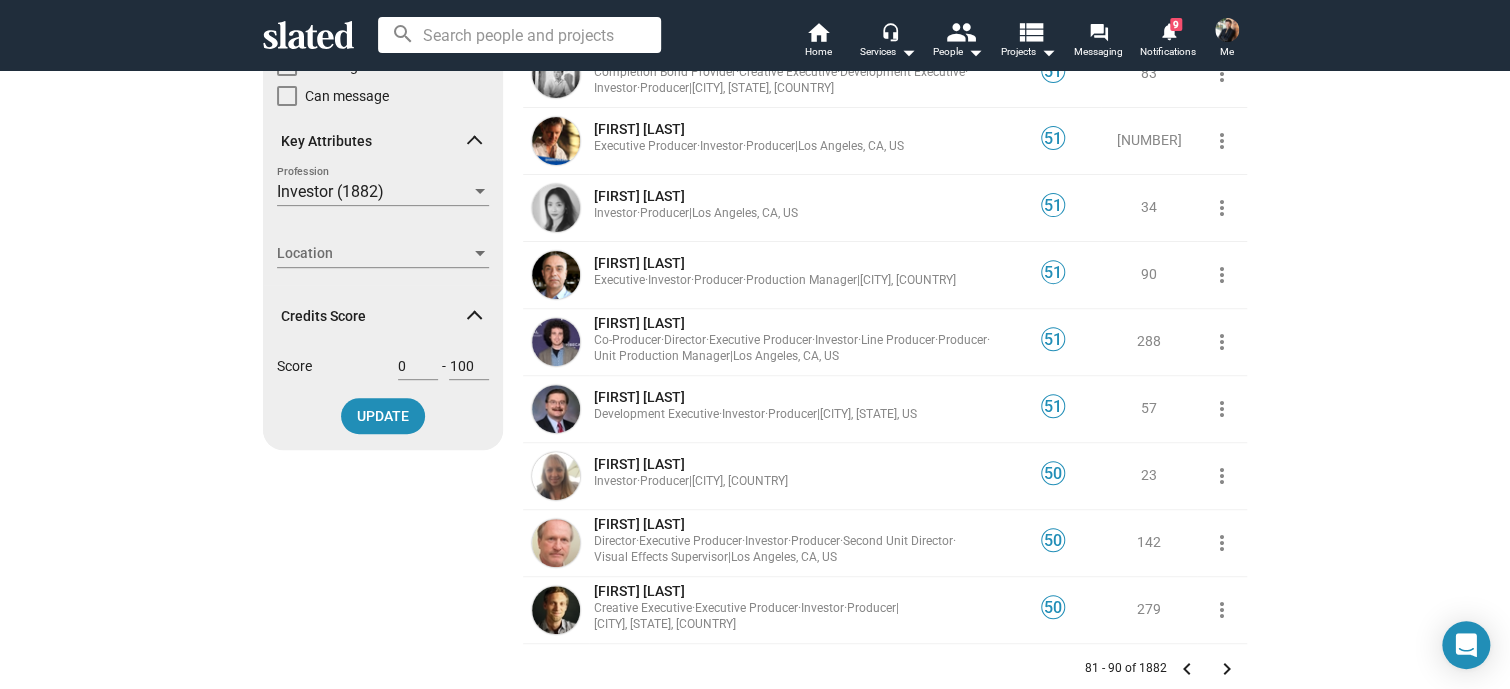 scroll, scrollTop: 360, scrollLeft: 0, axis: vertical 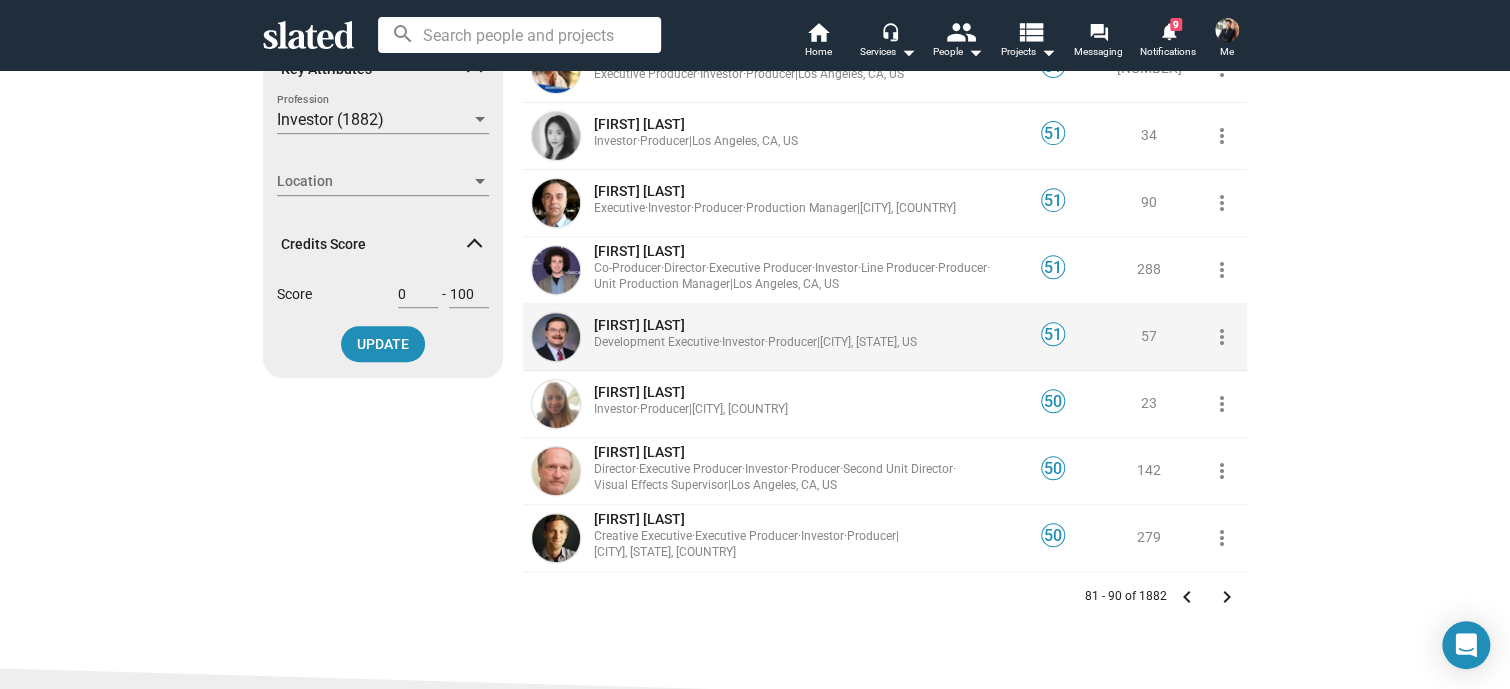 click on "Development Executive  ·" 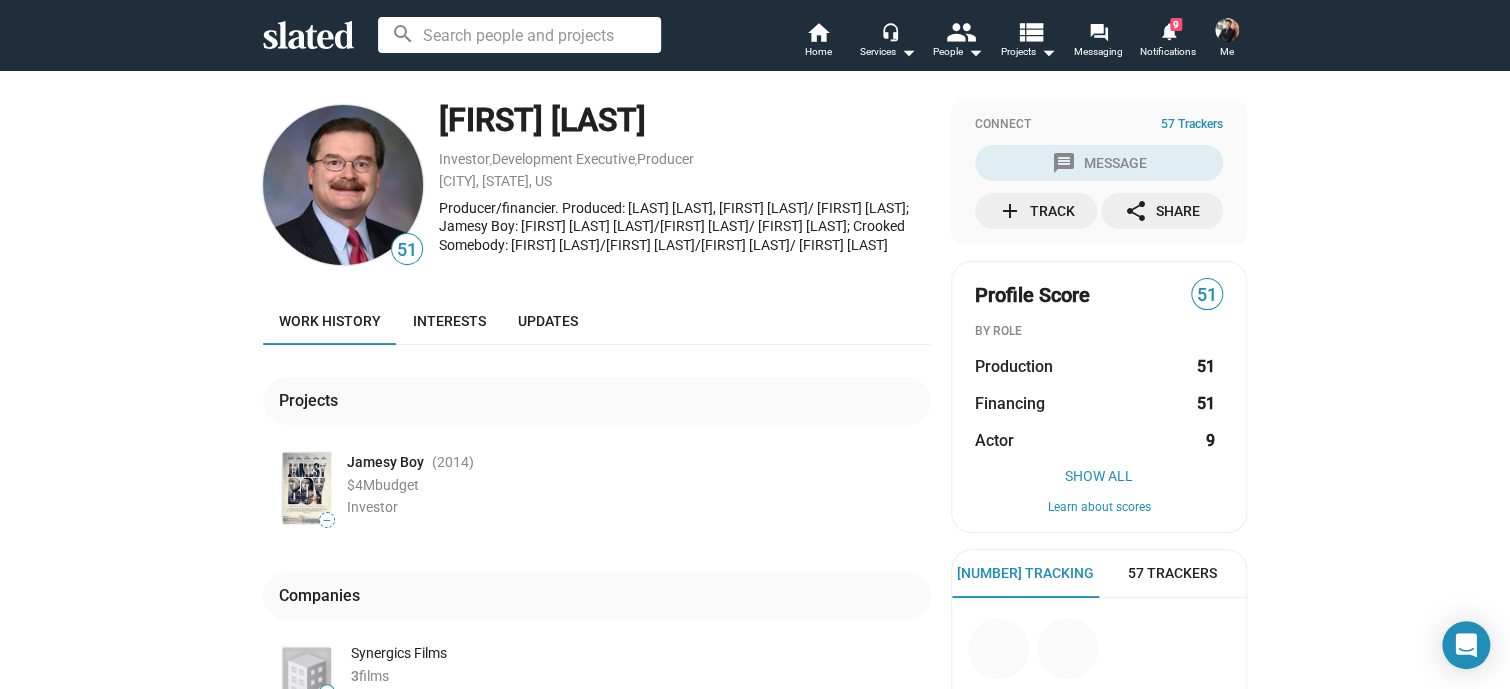 drag, startPoint x: 698, startPoint y: 120, endPoint x: 437, endPoint y: 114, distance: 261.06897 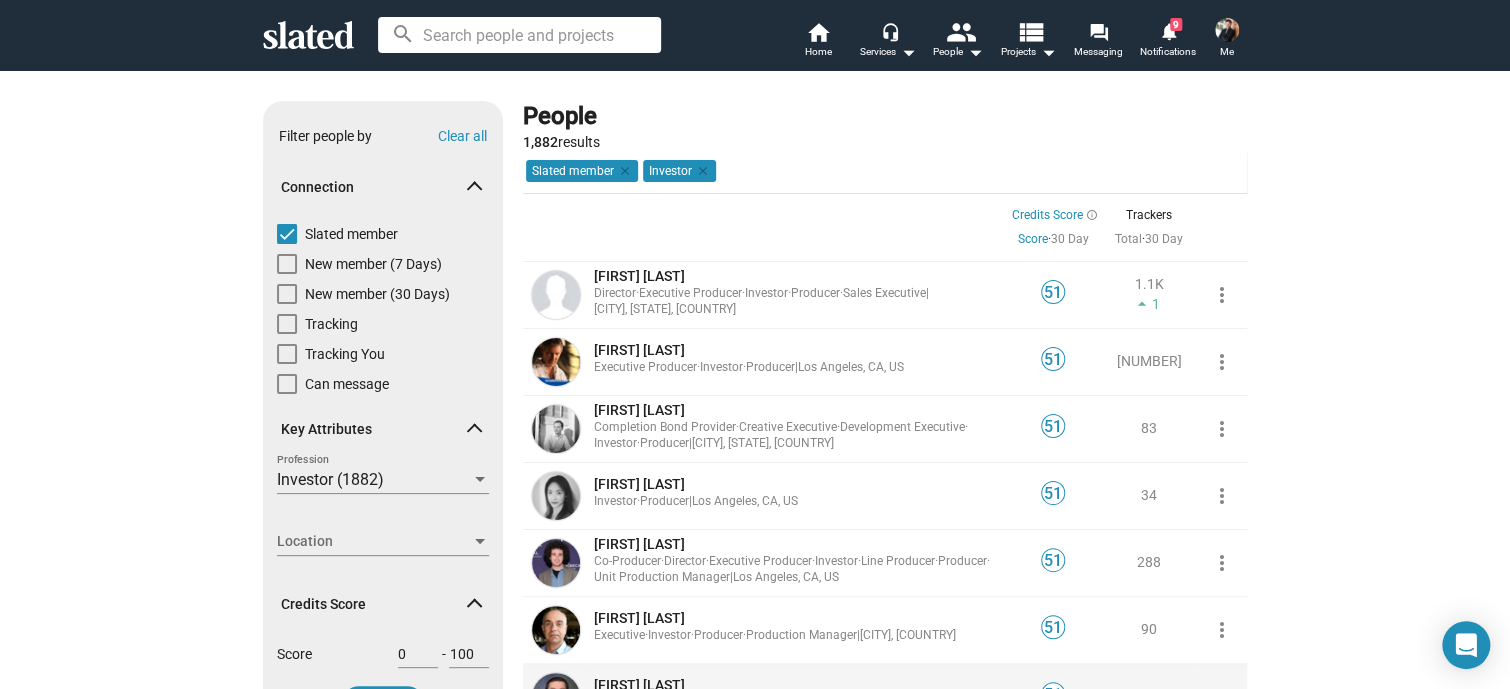 scroll, scrollTop: 288, scrollLeft: 0, axis: vertical 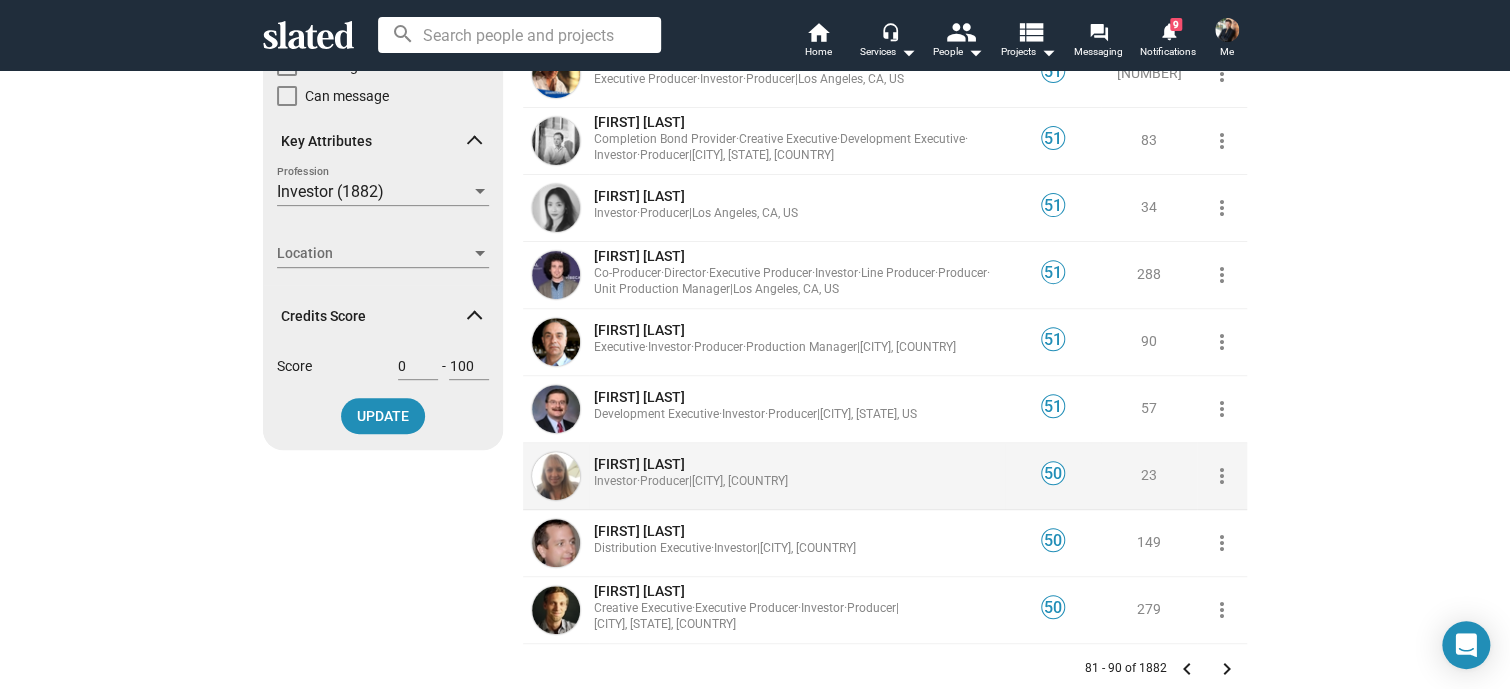 click on "[CITY], [COUNTRY]" 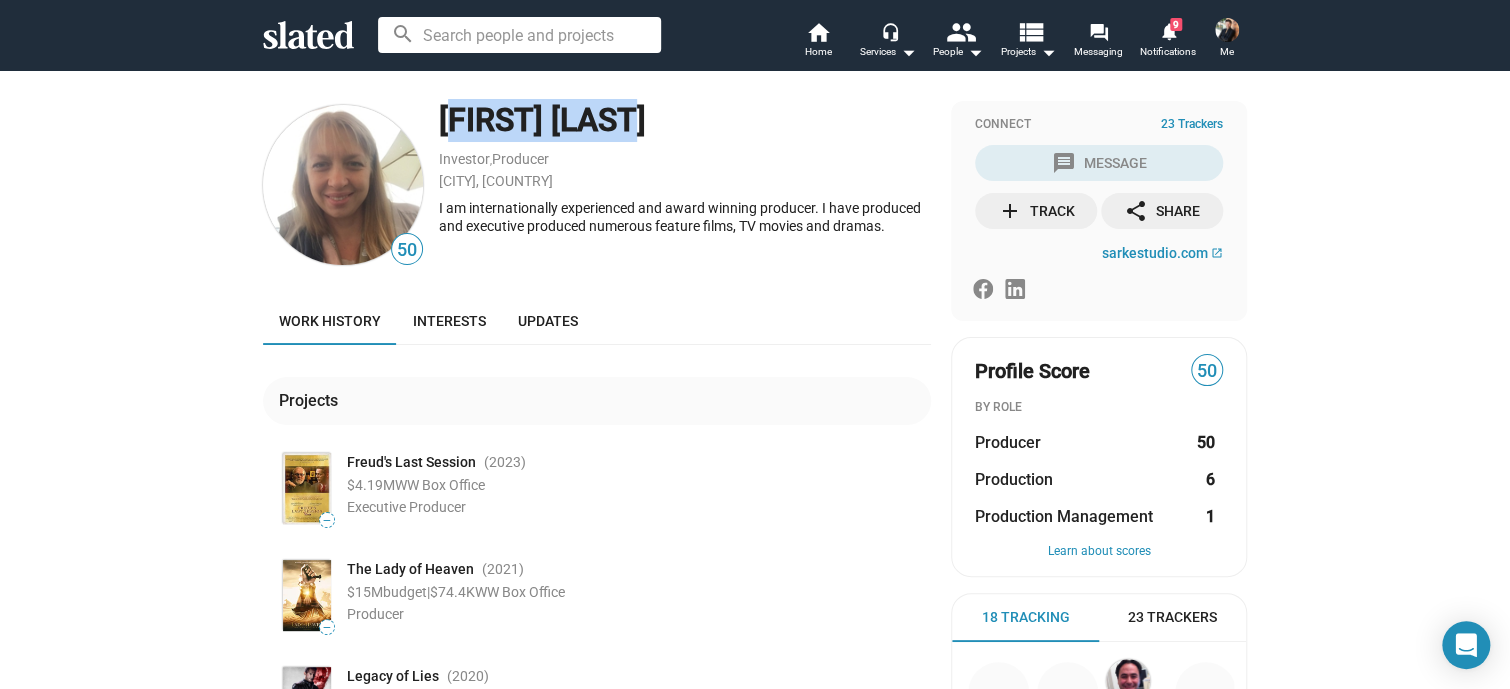 drag, startPoint x: 618, startPoint y: 110, endPoint x: 448, endPoint y: 110, distance: 170 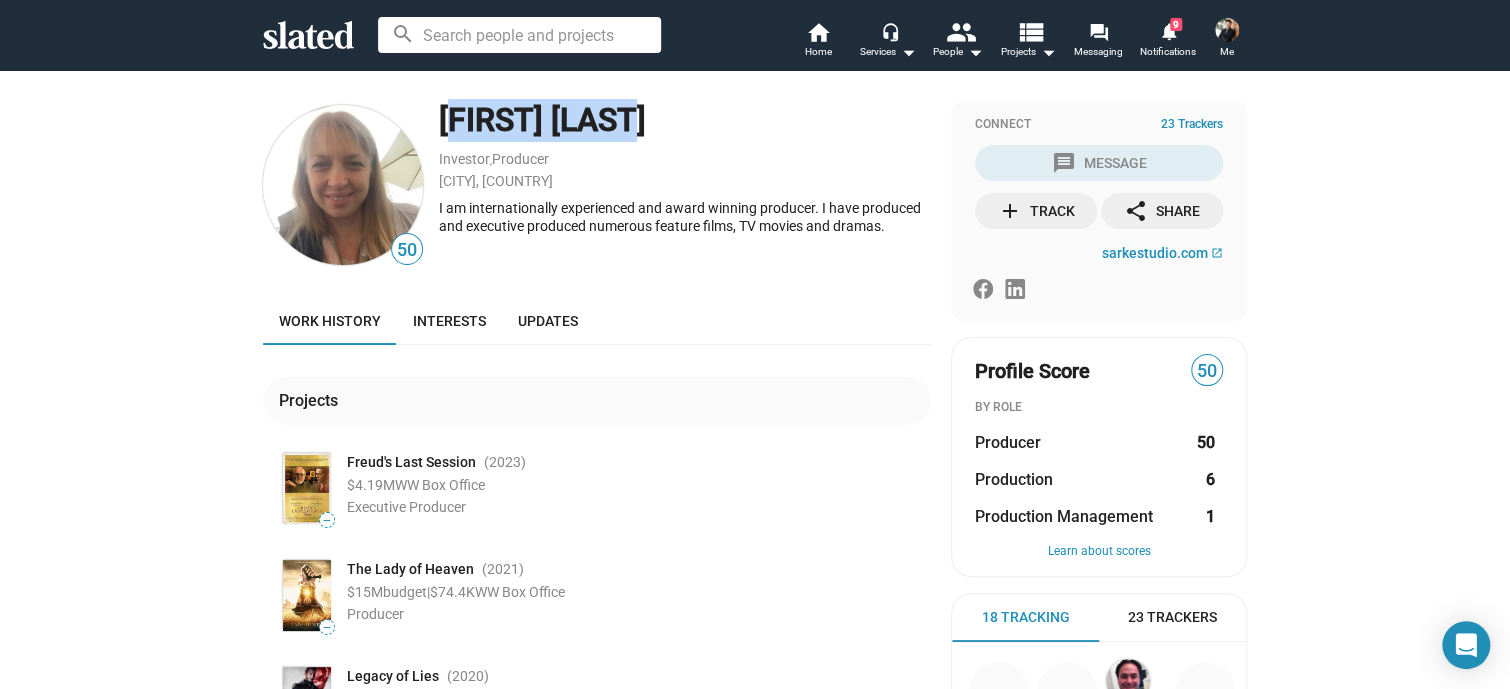 copy on "[FIRST] [LAST]" 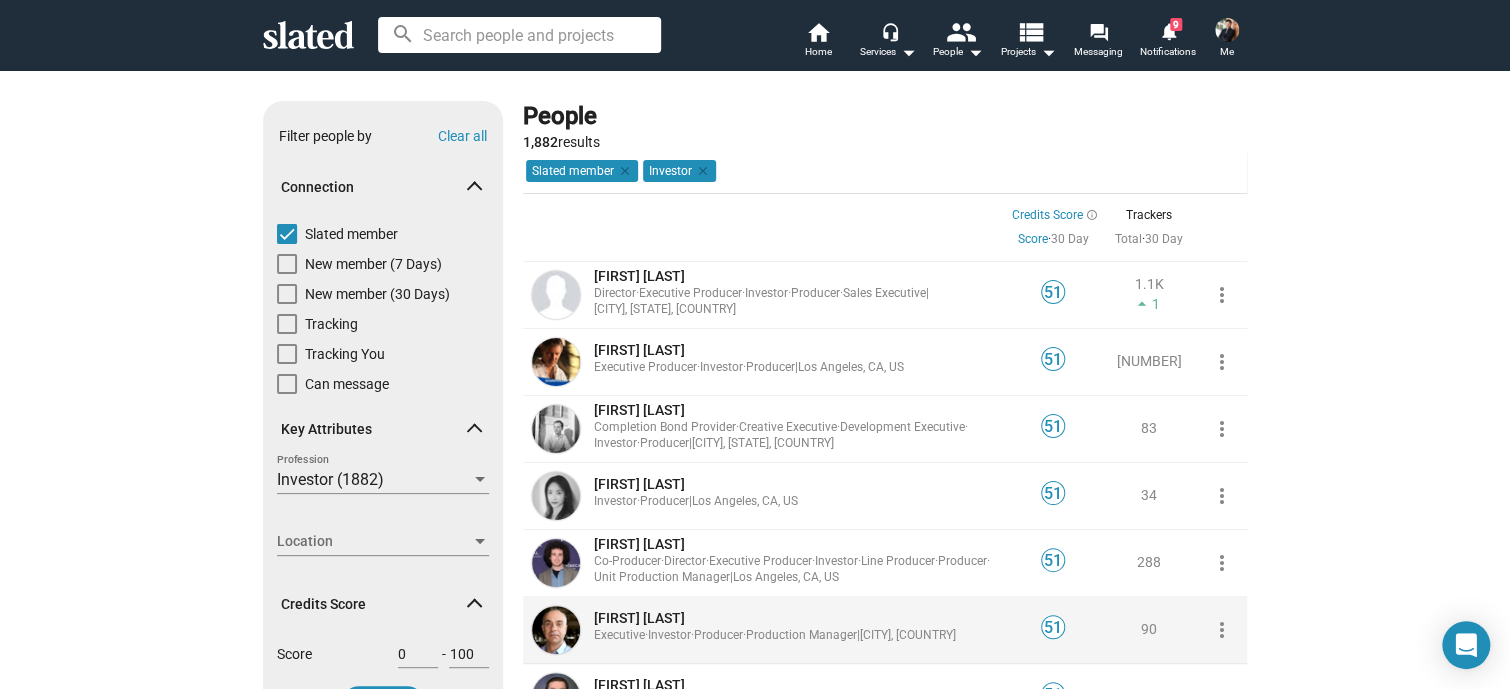 scroll, scrollTop: 288, scrollLeft: 0, axis: vertical 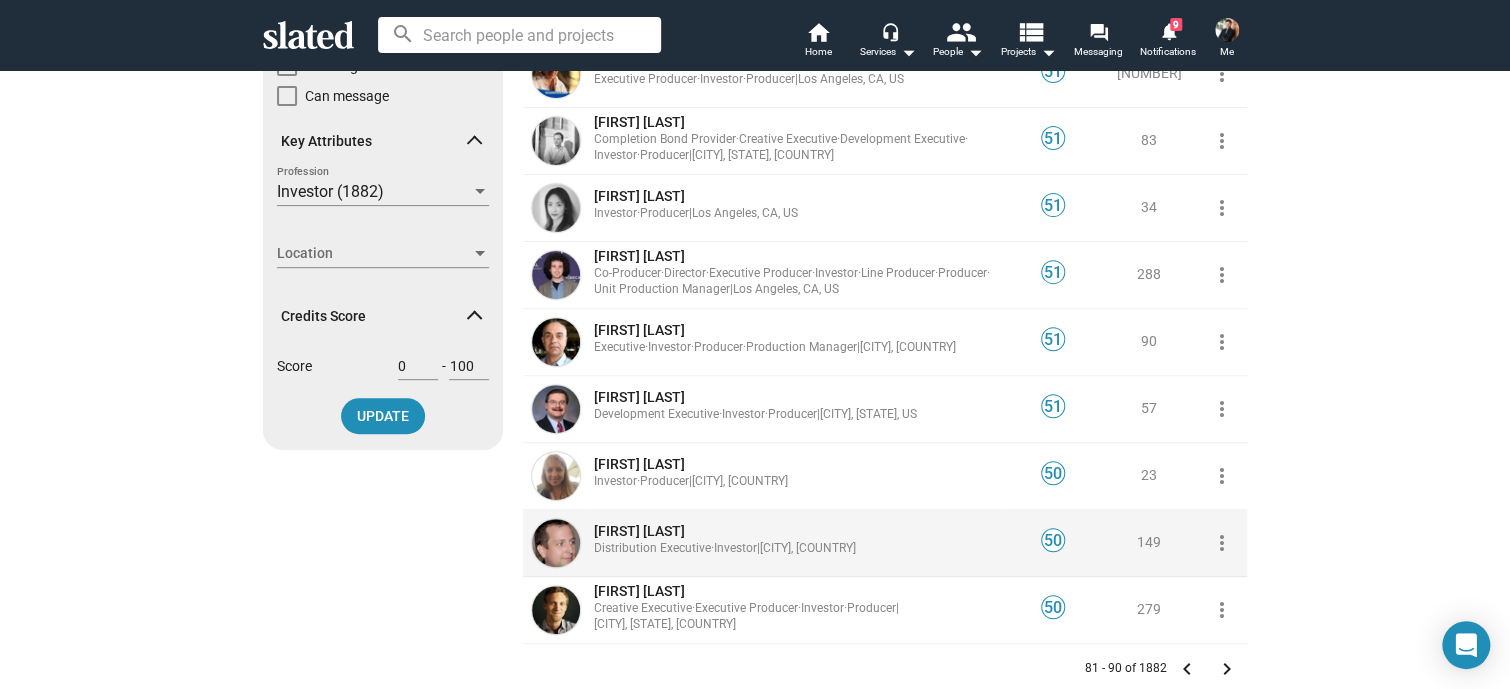 click on "Distribution Executive  ·" 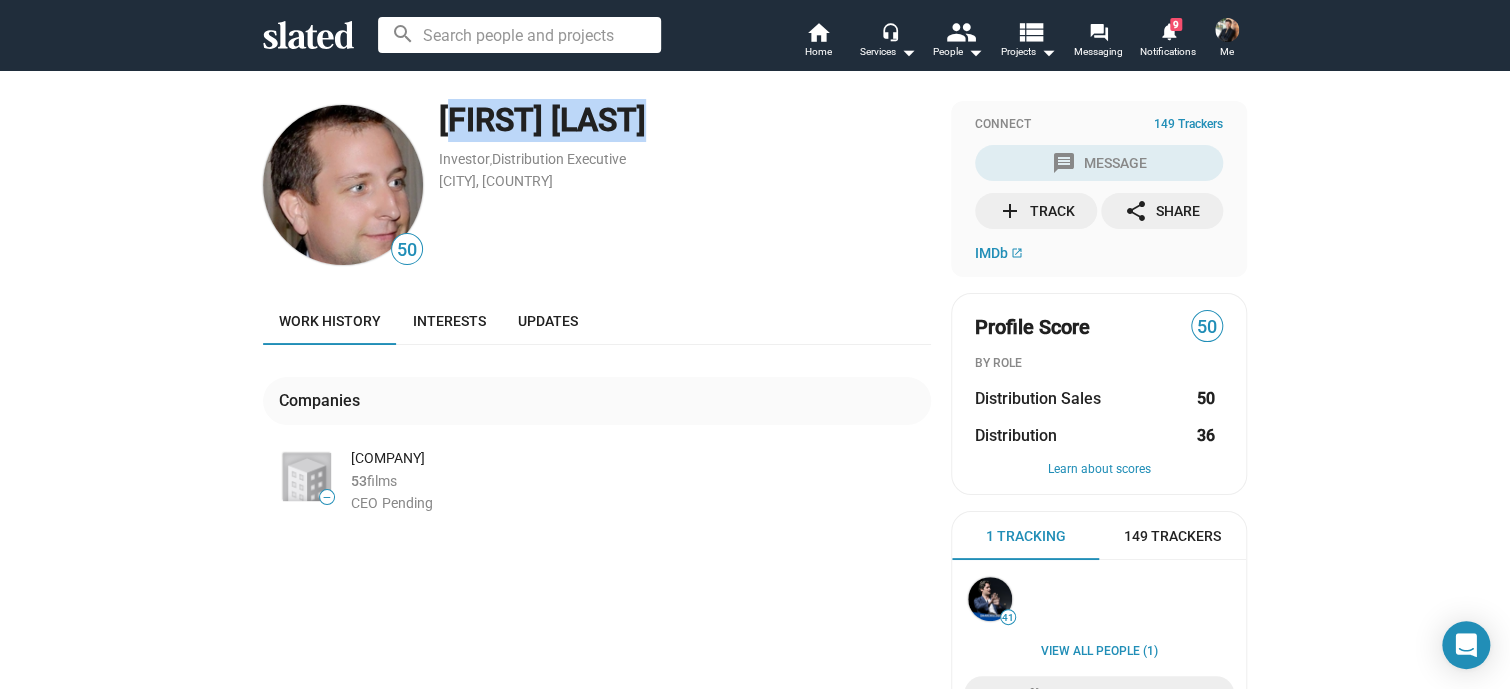 drag, startPoint x: 650, startPoint y: 114, endPoint x: 446, endPoint y: 112, distance: 204.0098 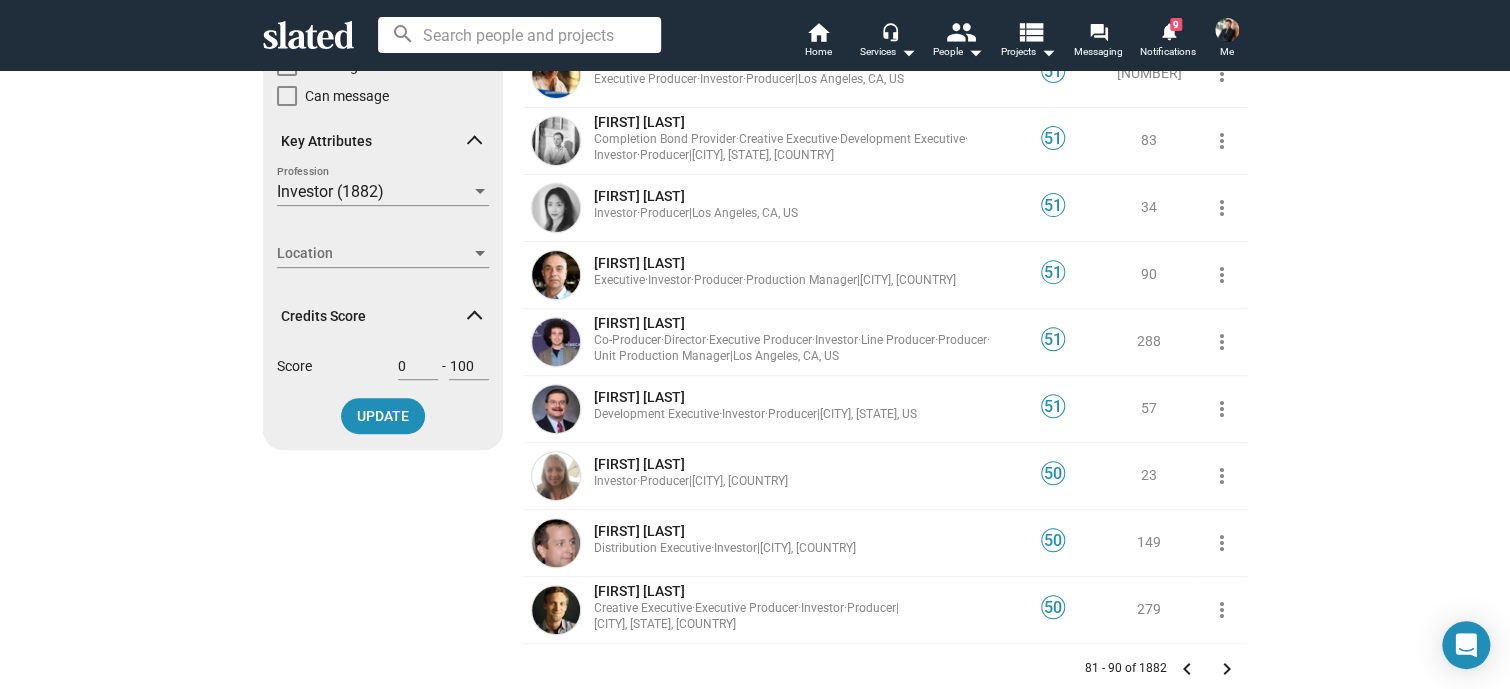 scroll, scrollTop: 432, scrollLeft: 0, axis: vertical 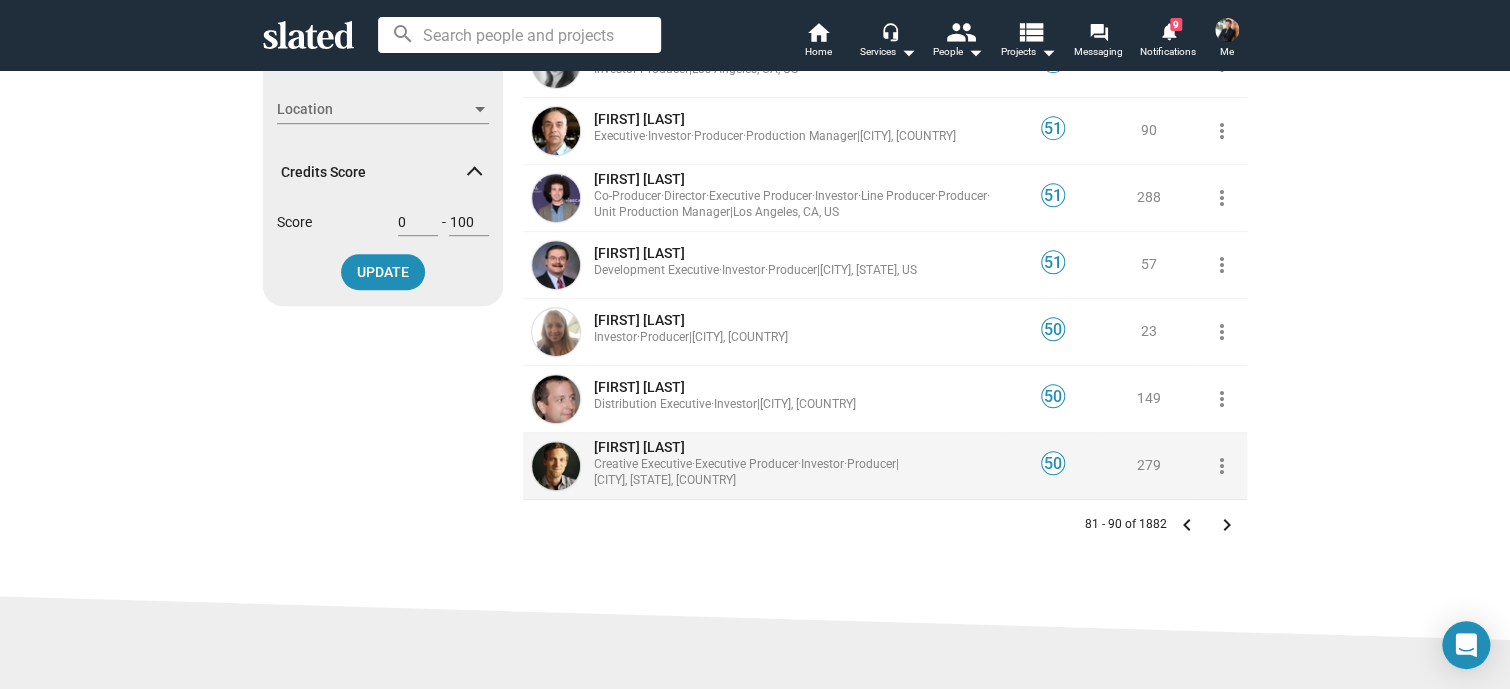 click on "[FIRST] [LAST]" 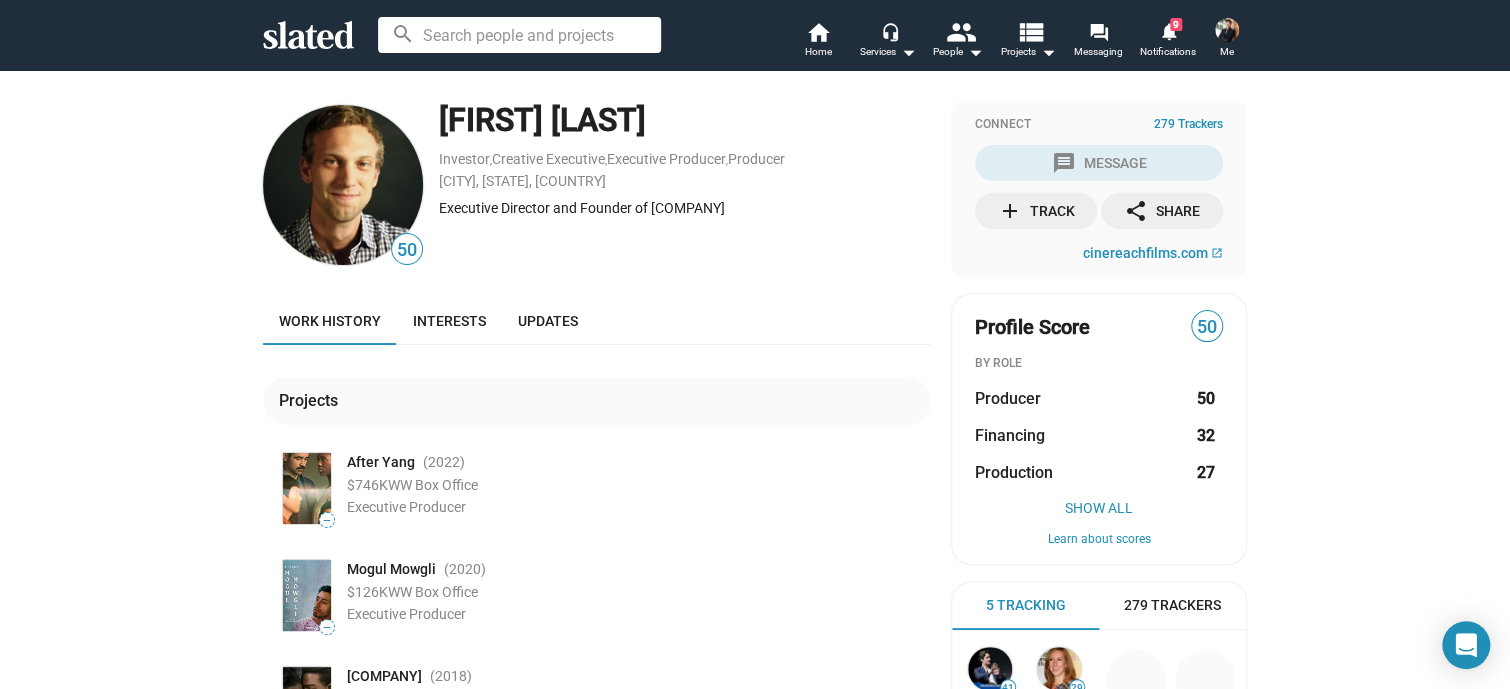 drag, startPoint x: 741, startPoint y: 119, endPoint x: 440, endPoint y: 114, distance: 301.04153 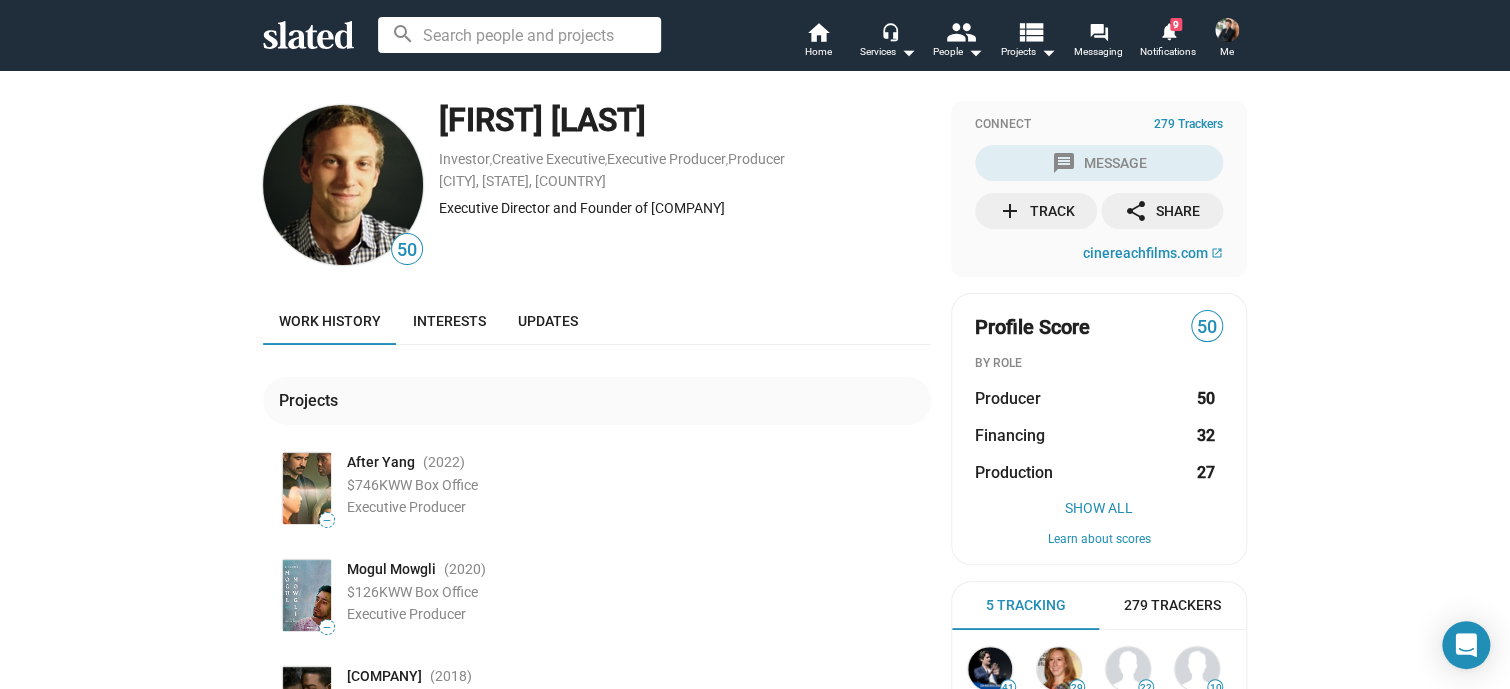 copy on "[FIRST] [LAST]" 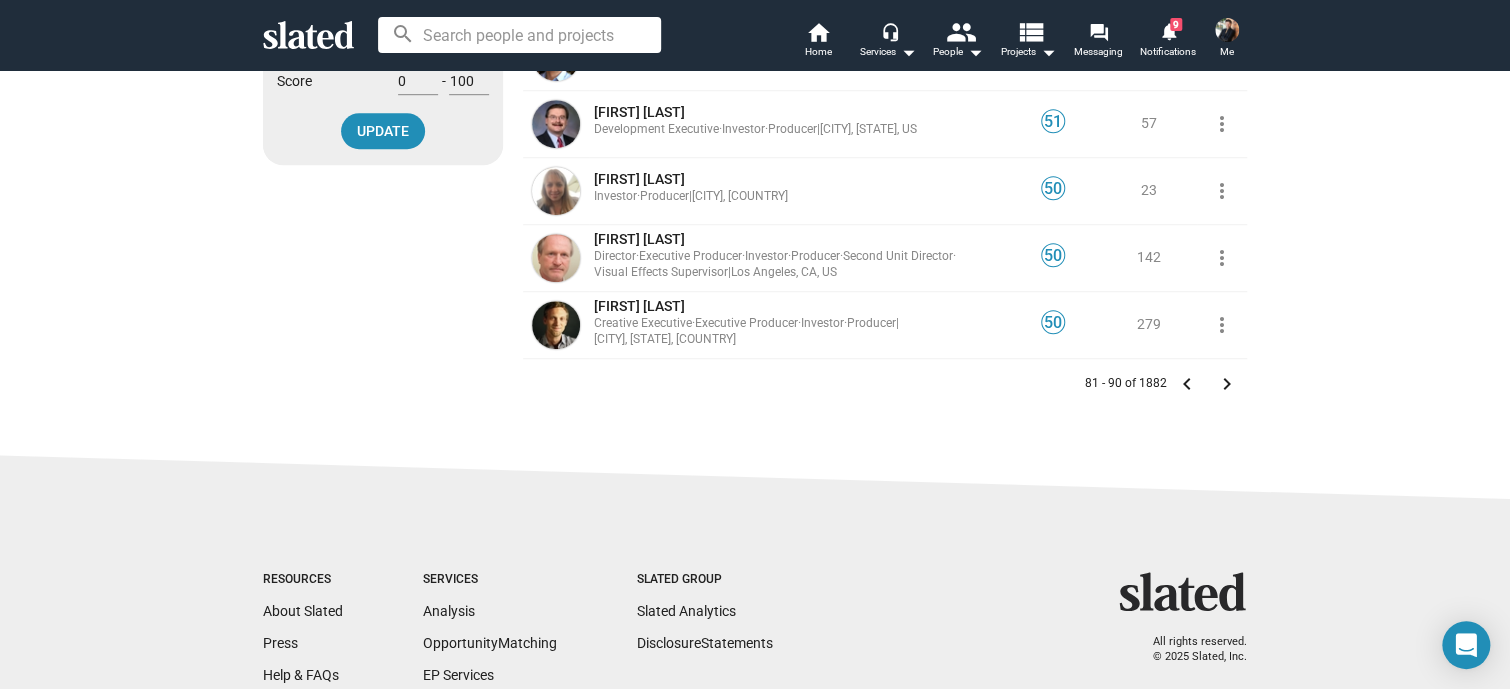 scroll, scrollTop: 576, scrollLeft: 0, axis: vertical 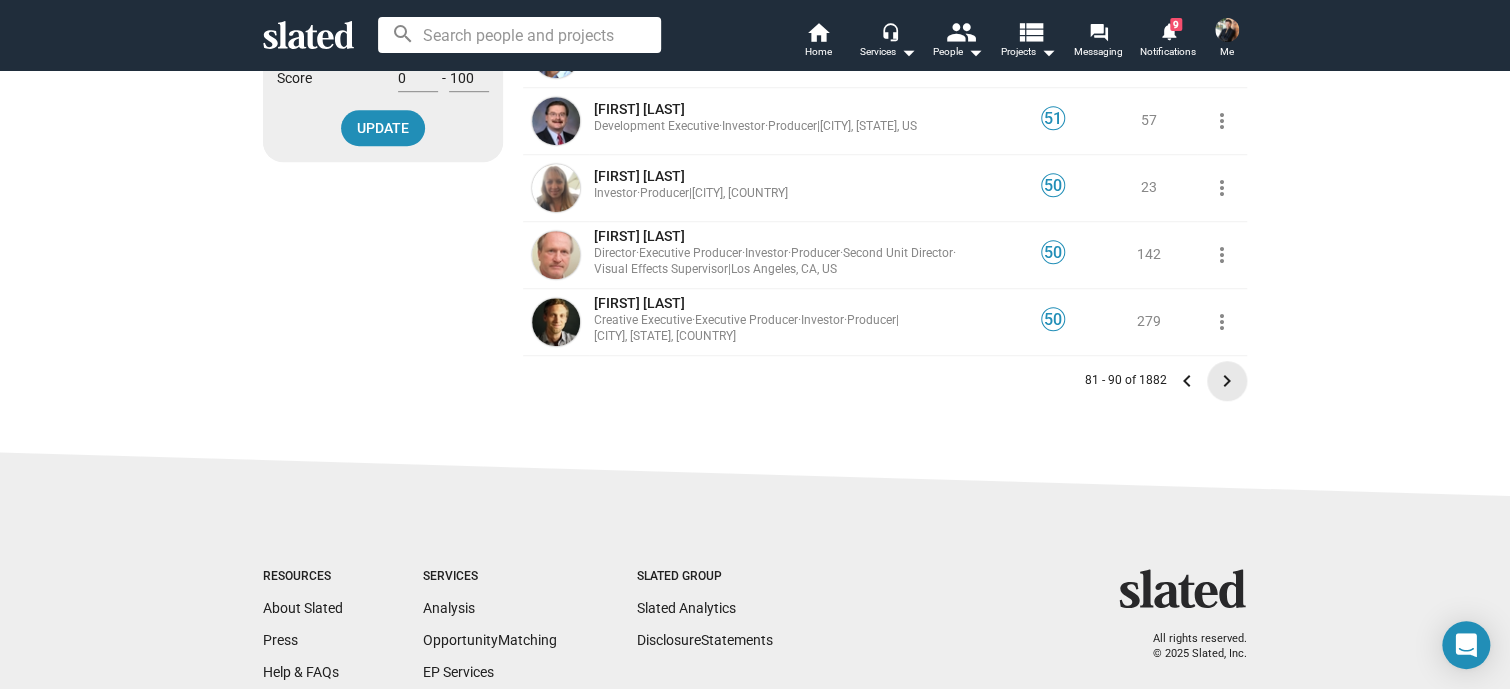 click on "keyboard_arrow_right" 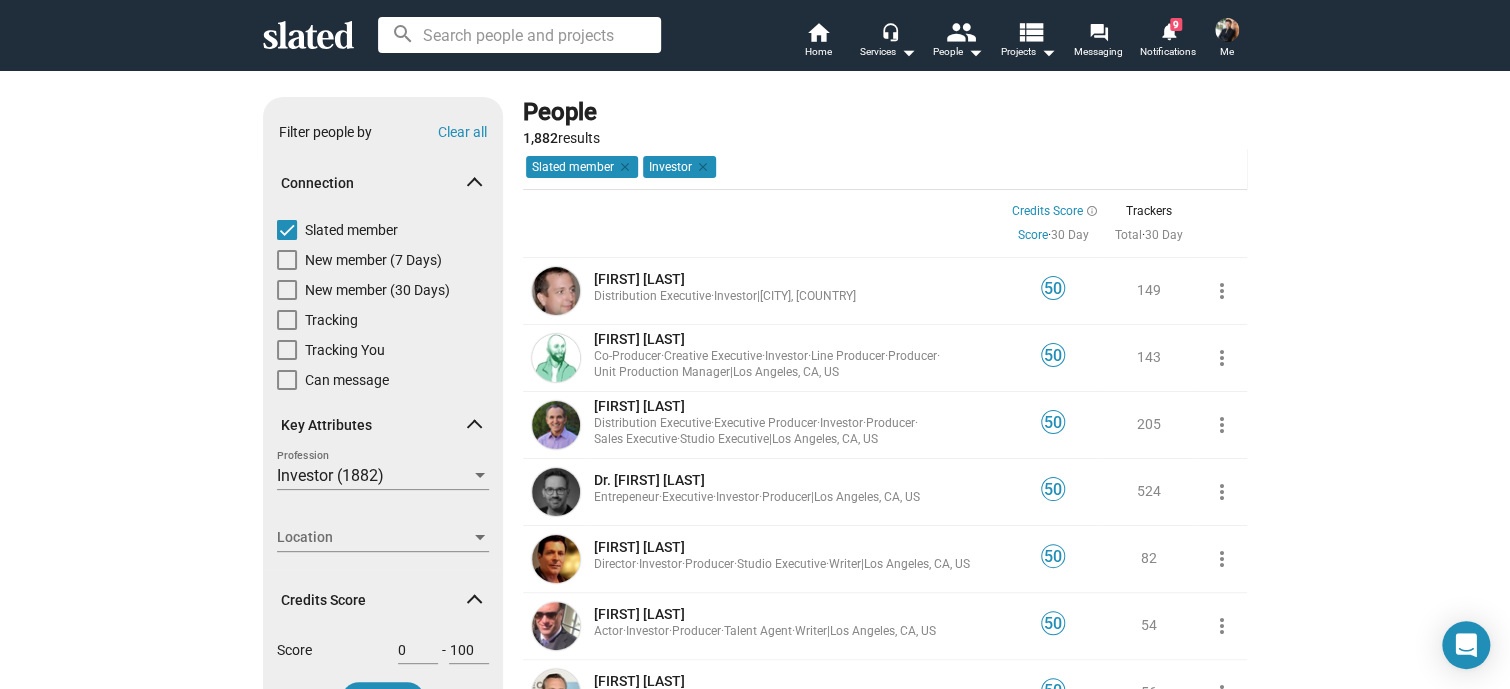 scroll, scrollTop: 0, scrollLeft: 0, axis: both 